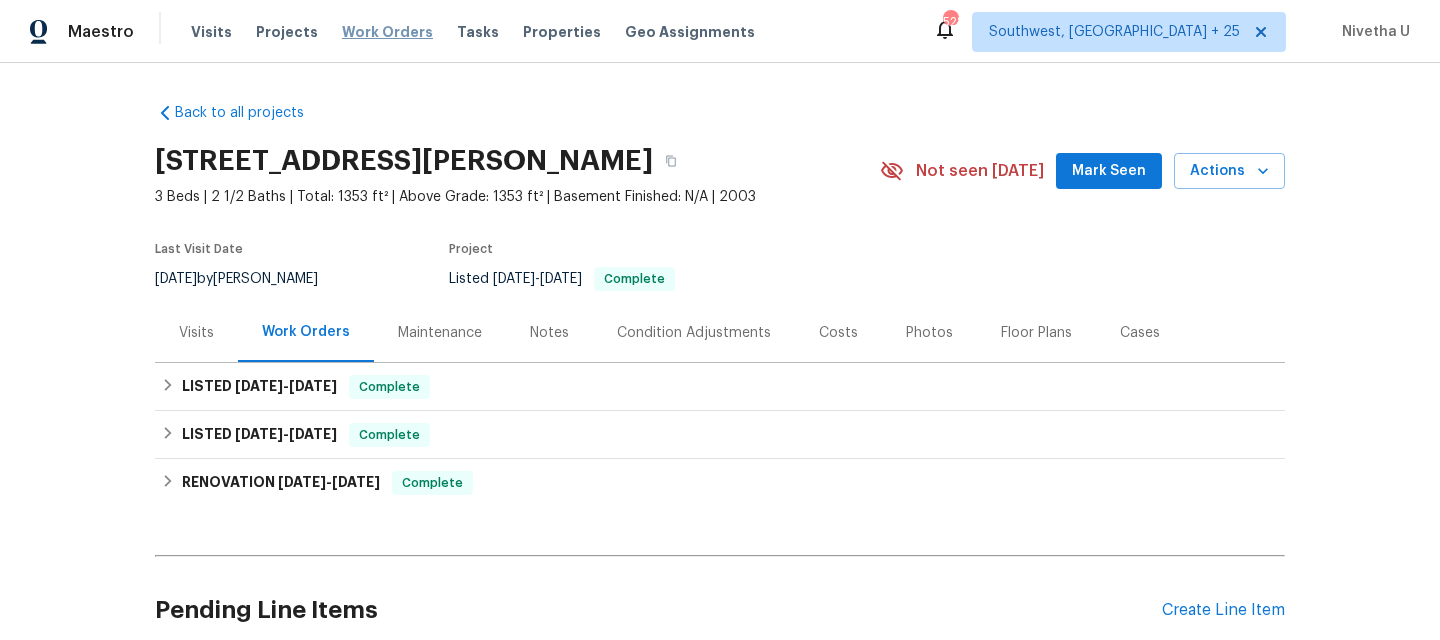 scroll, scrollTop: 0, scrollLeft: 0, axis: both 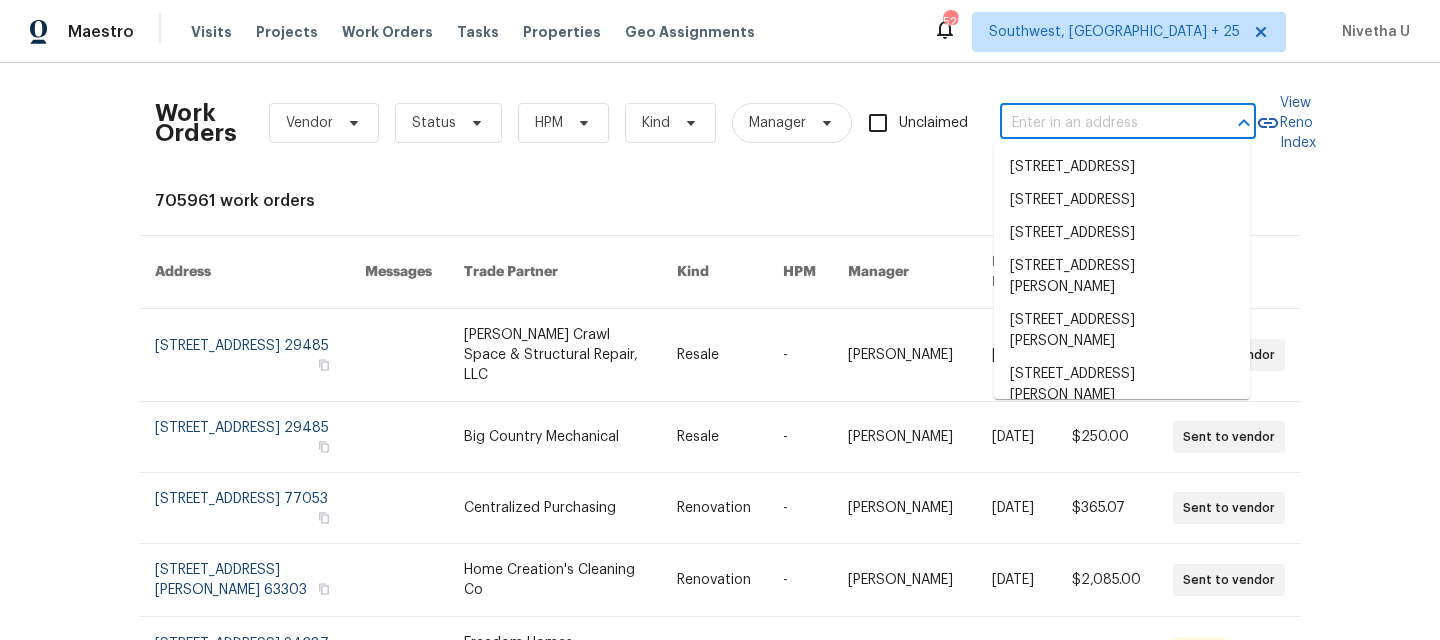 click at bounding box center [1100, 123] 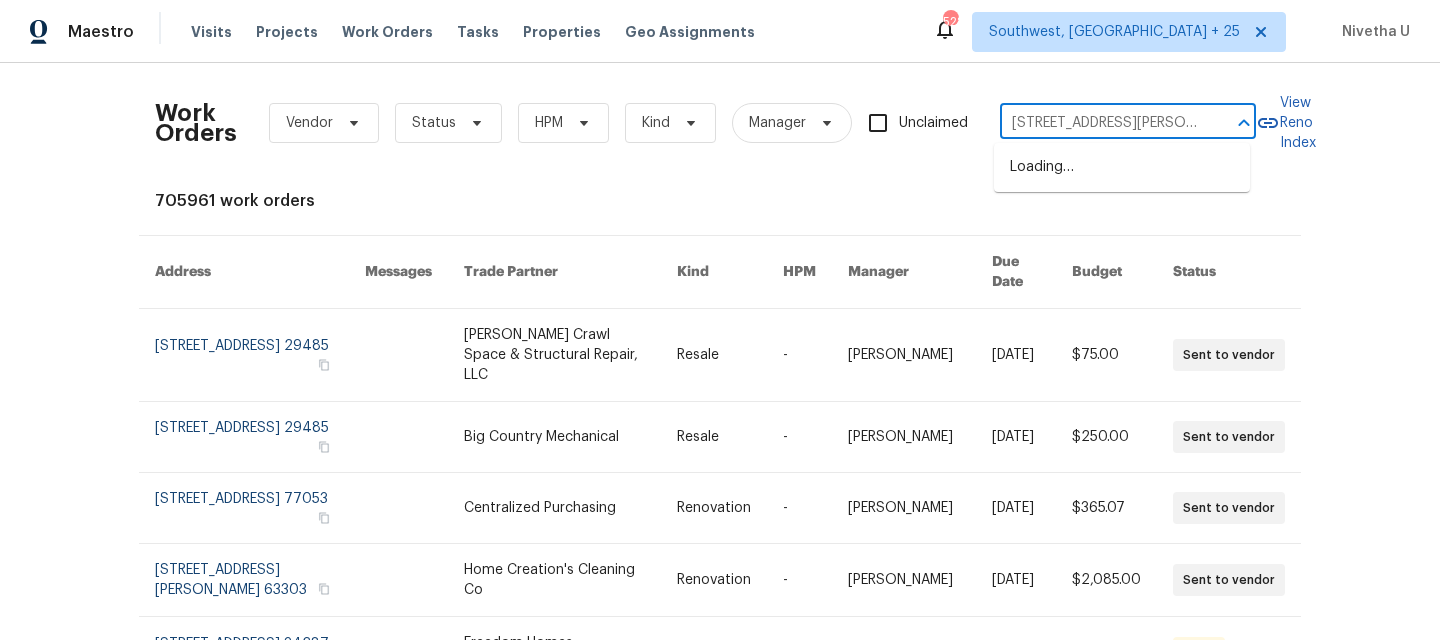 scroll, scrollTop: 0, scrollLeft: 62, axis: horizontal 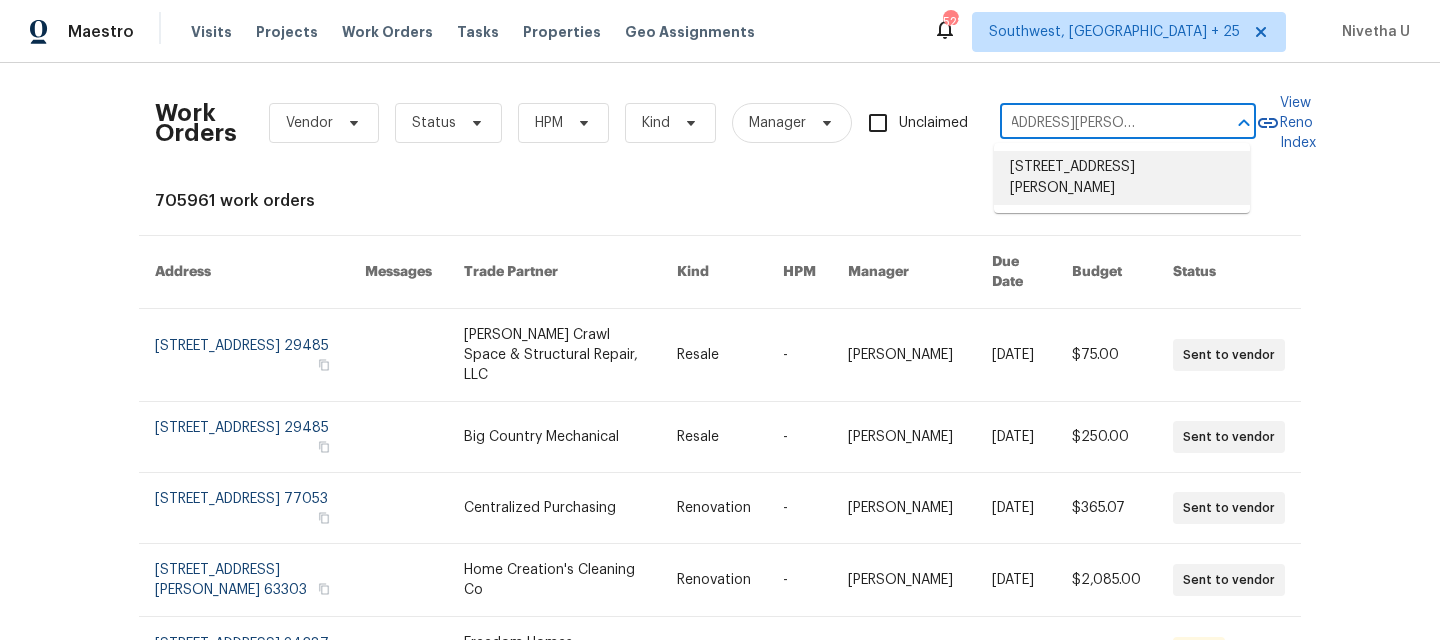 click on "6105 Ivey Hill Dr, Cumming, GA 30040" at bounding box center (1122, 178) 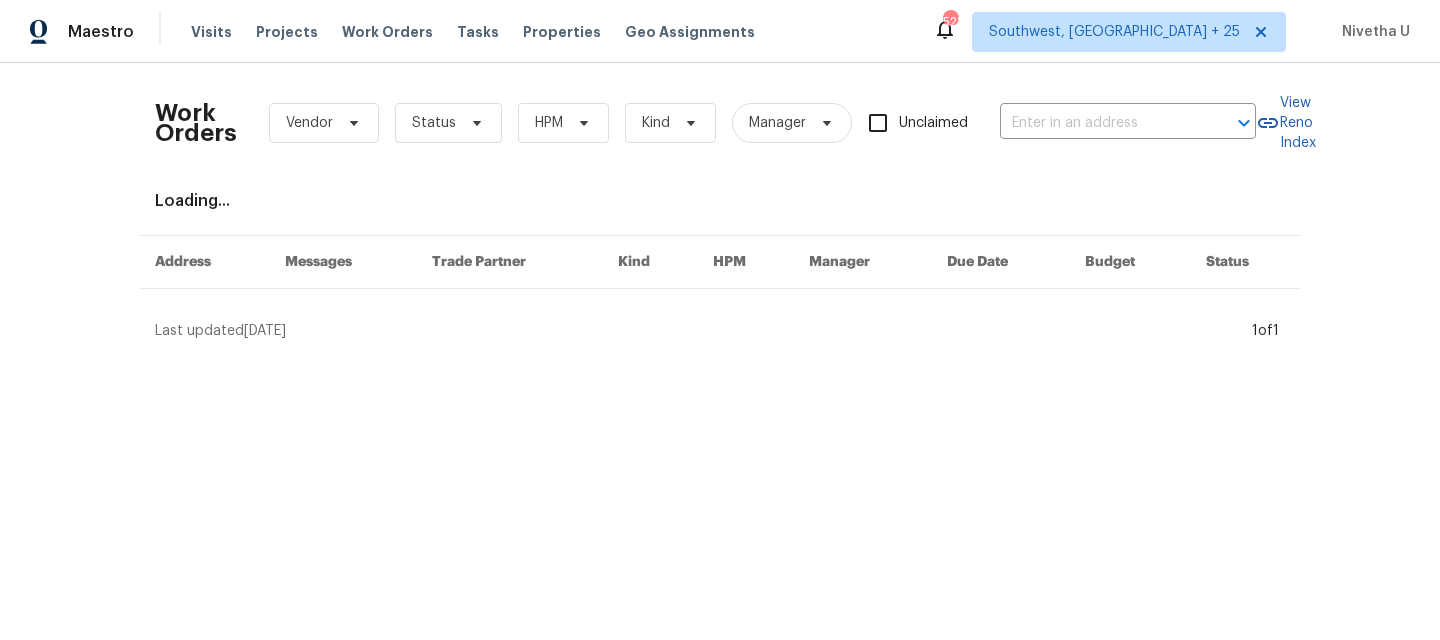 type on "6105 Ivey Hill Dr, Cumming, GA 30040" 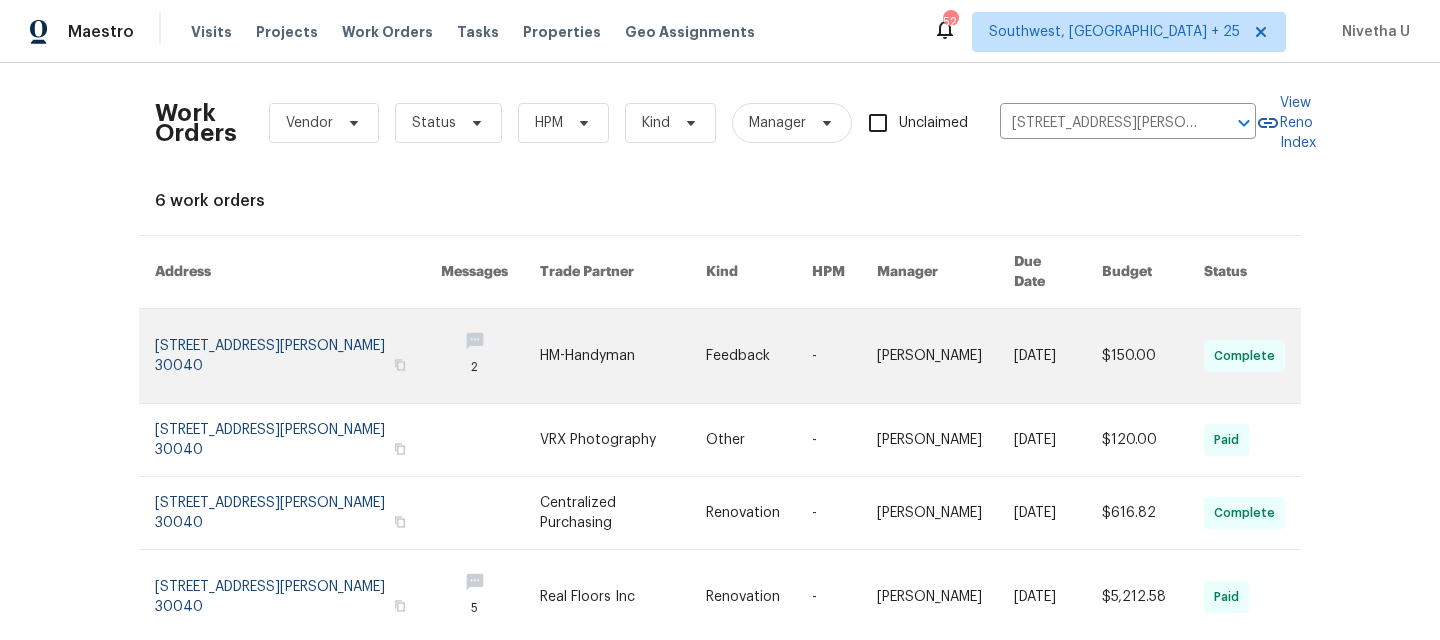 click at bounding box center [298, 356] 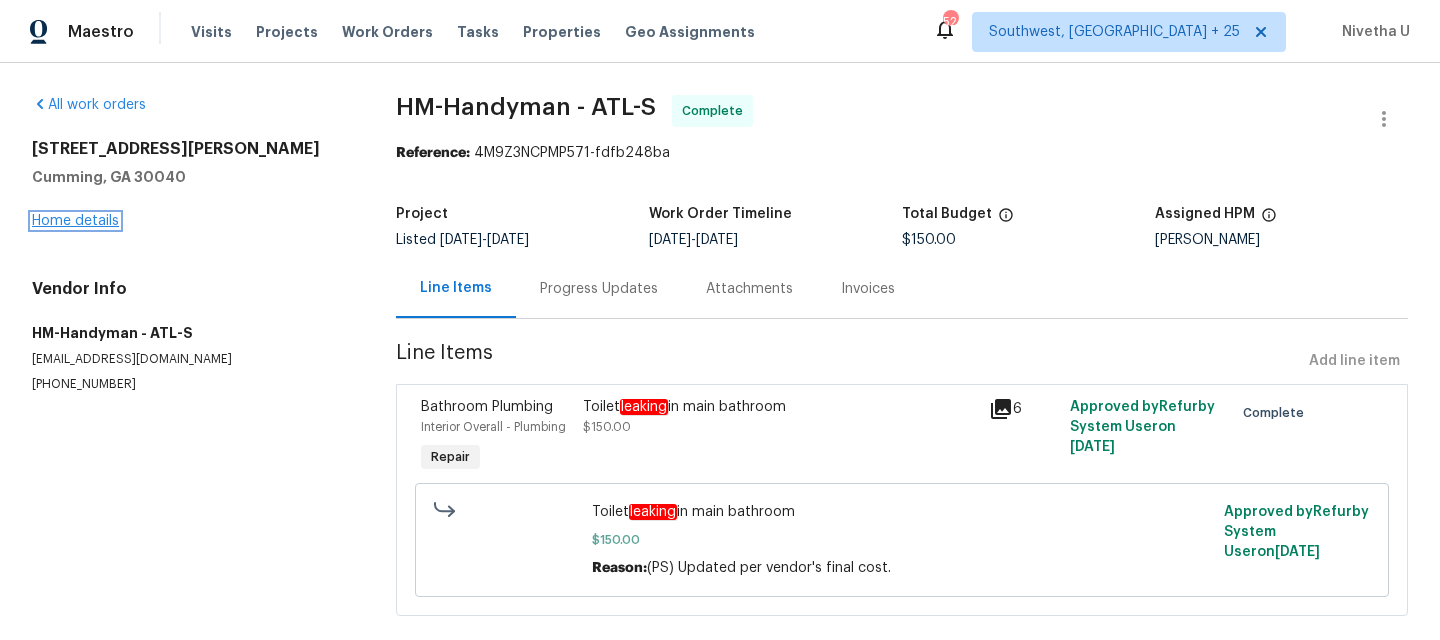 click on "Home details" at bounding box center (75, 221) 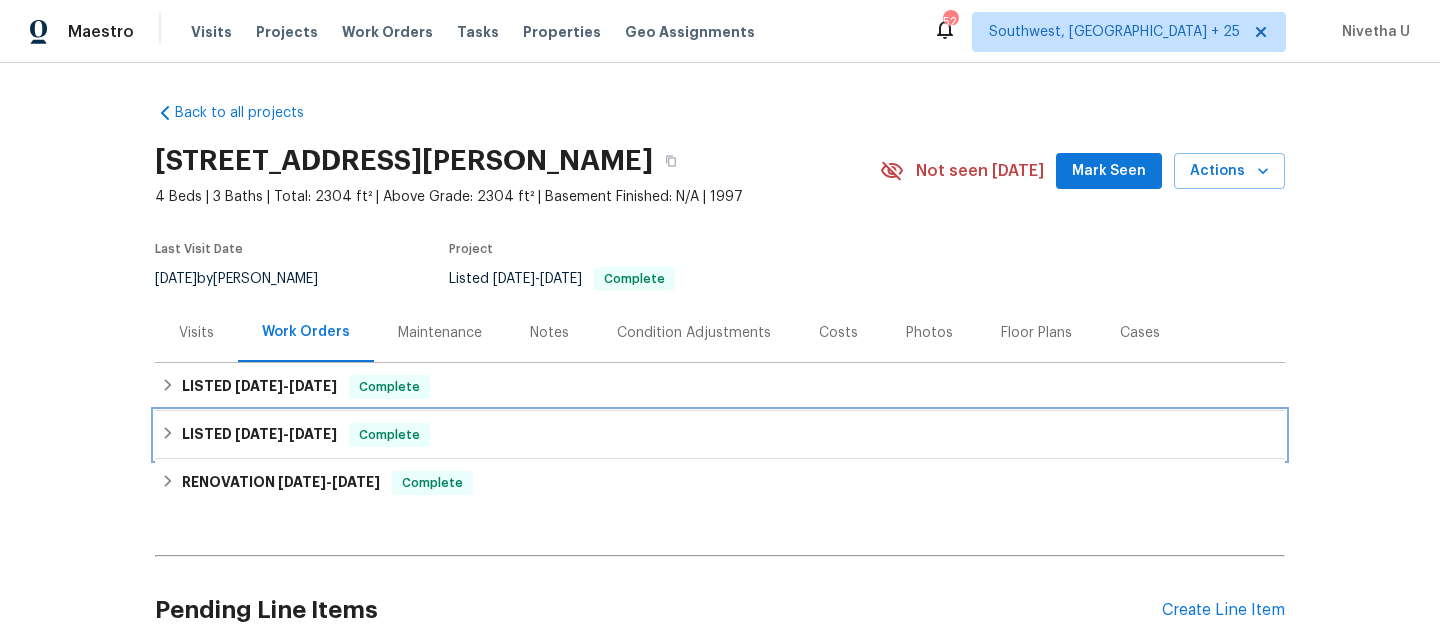 click on "LISTED   4/16/25  -  4/17/25 Complete" at bounding box center (720, 435) 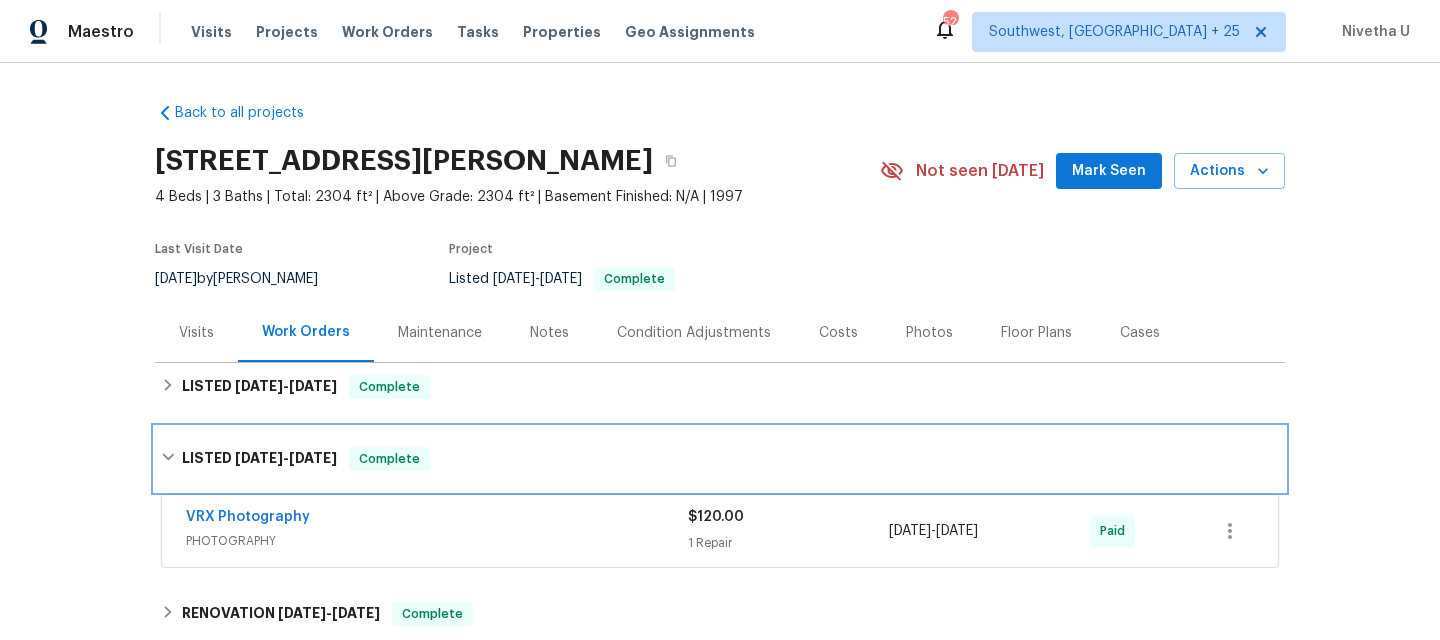 scroll, scrollTop: 106, scrollLeft: 0, axis: vertical 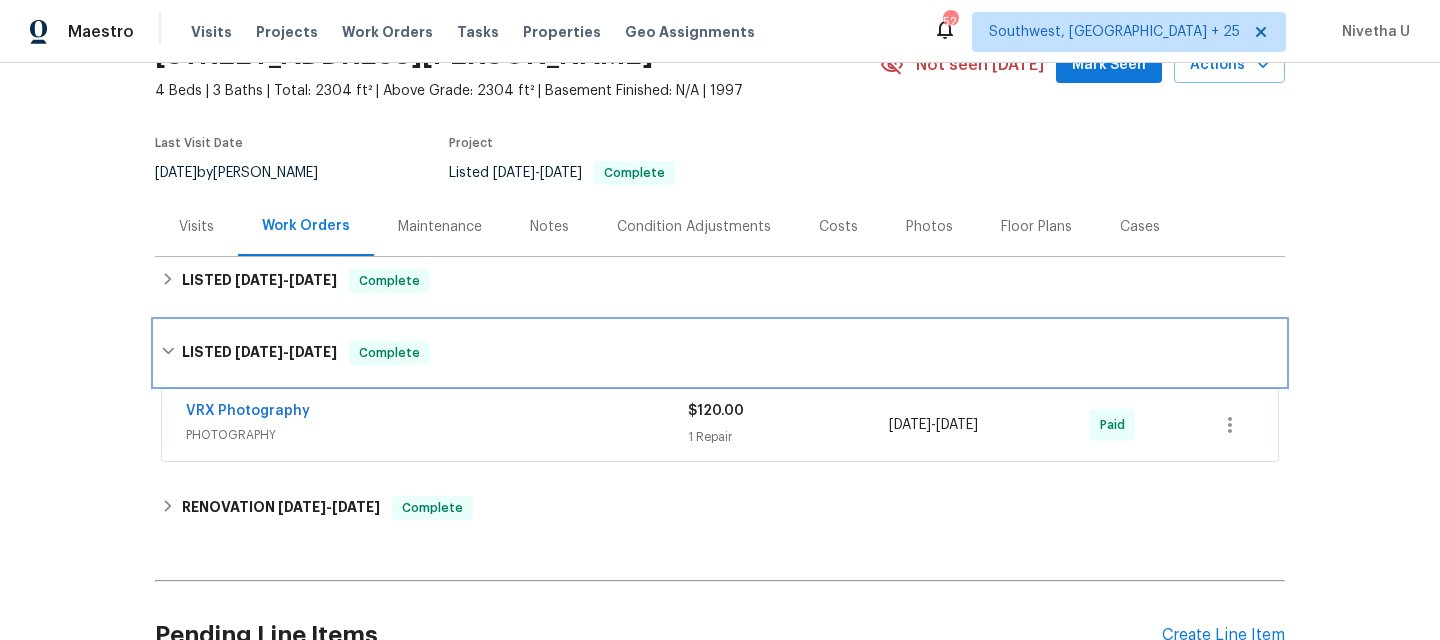 click on "LISTED   4/16/25  -  4/17/25 Complete" at bounding box center (720, 353) 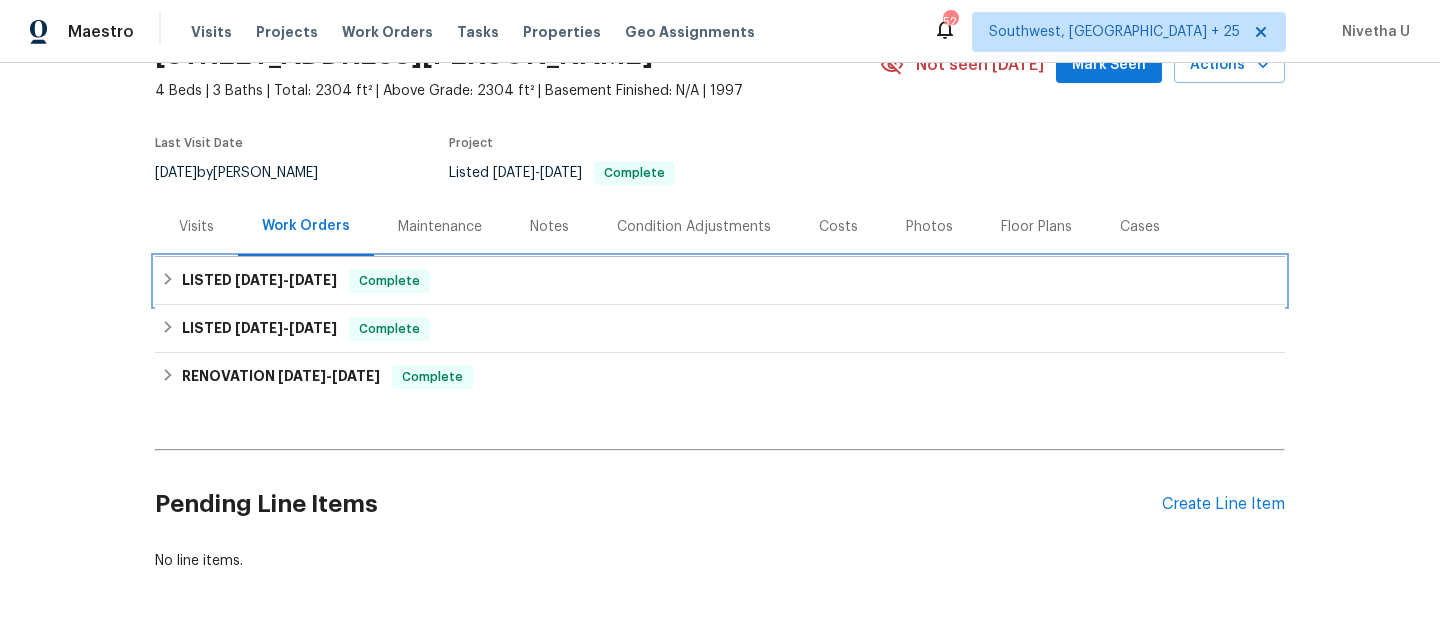 click on "LISTED   7/15/25  -  7/17/25 Complete" at bounding box center (720, 281) 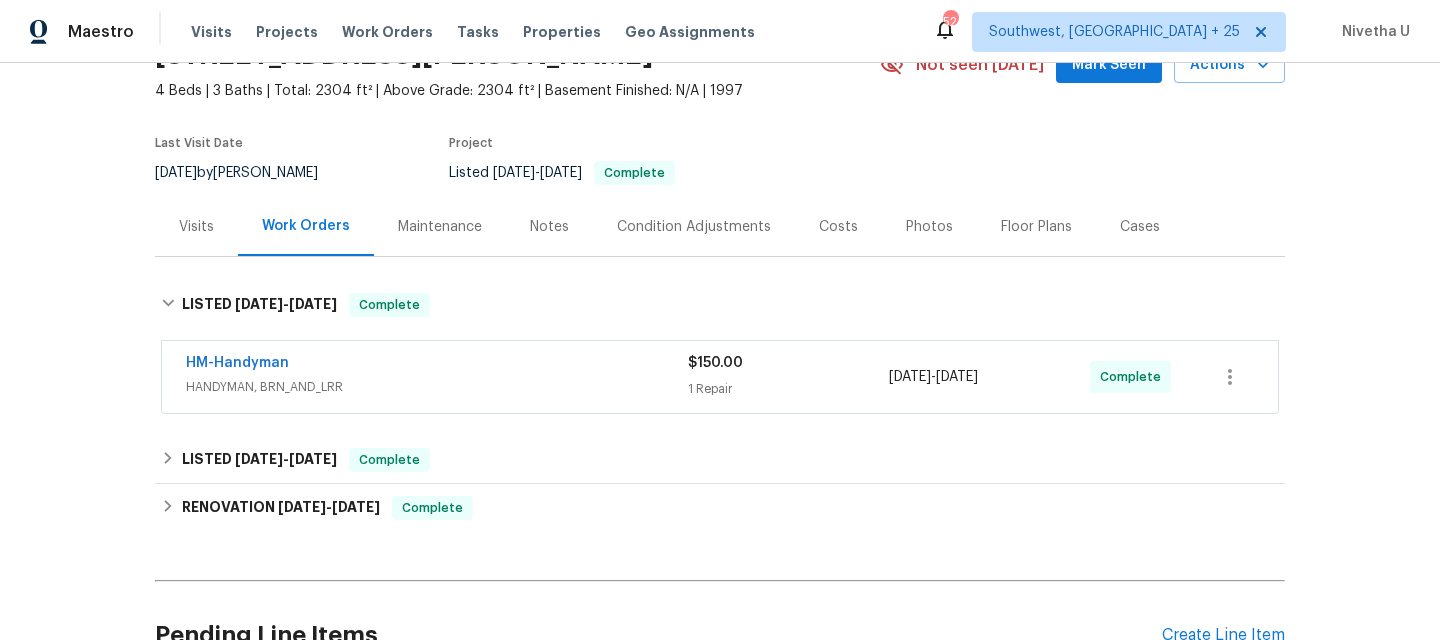 click on "HANDYMAN, BRN_AND_LRR" at bounding box center [437, 387] 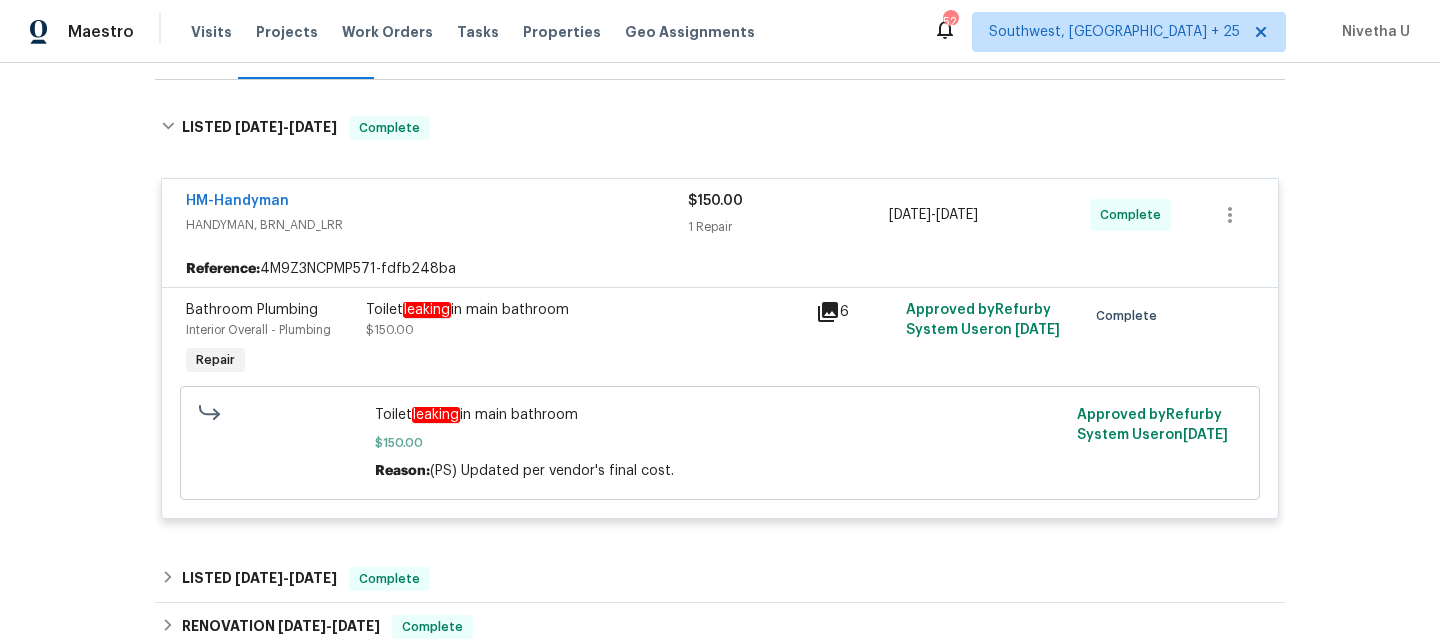 scroll, scrollTop: 368, scrollLeft: 0, axis: vertical 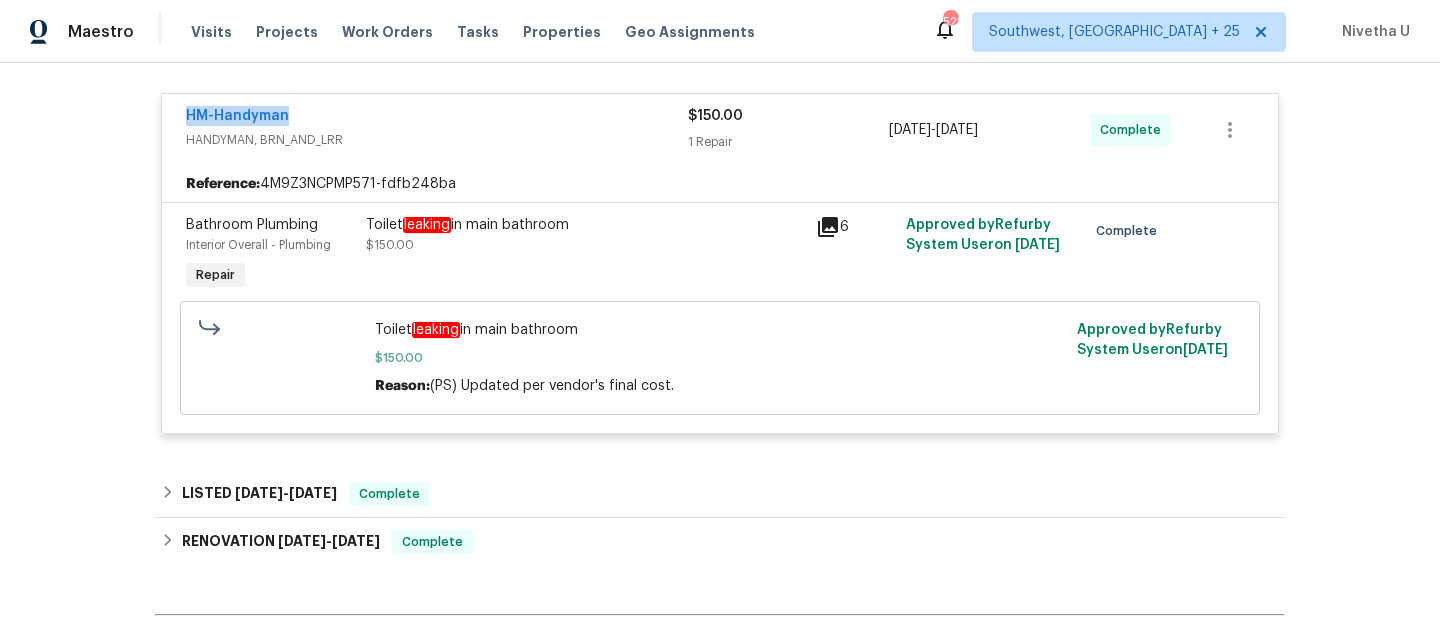 click on "HM-Handyman" at bounding box center [437, 118] 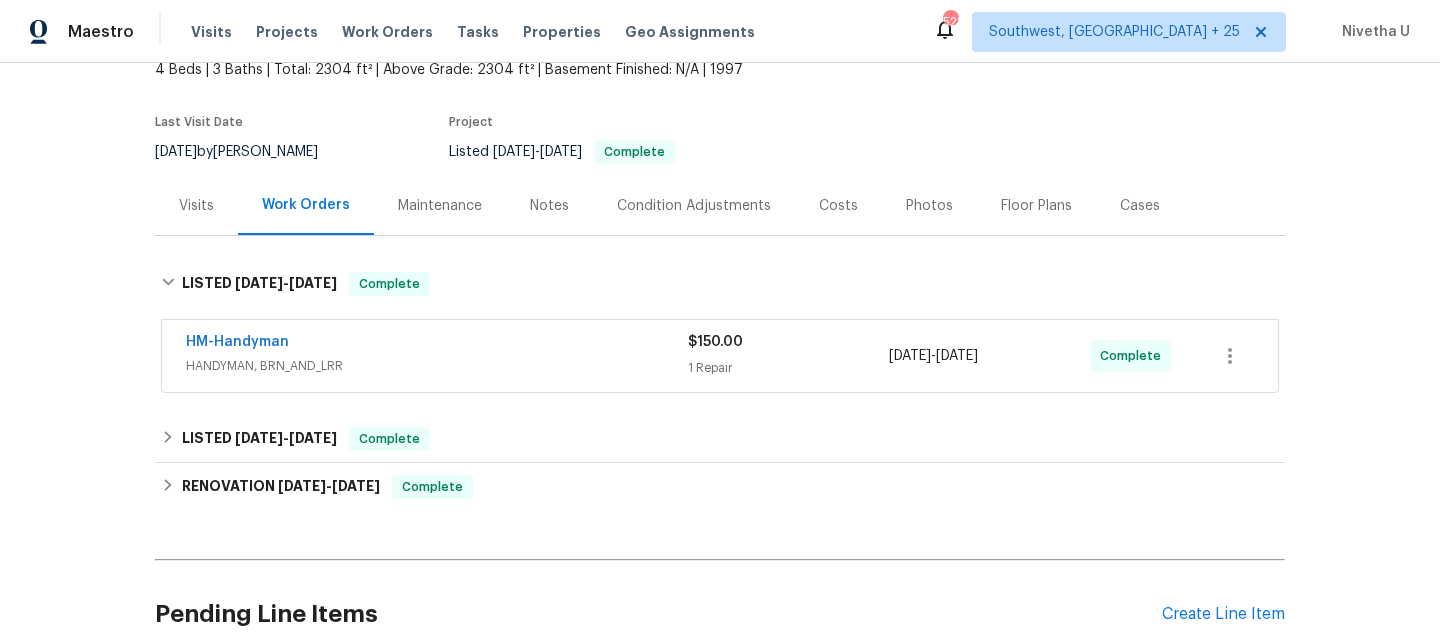 scroll, scrollTop: 126, scrollLeft: 0, axis: vertical 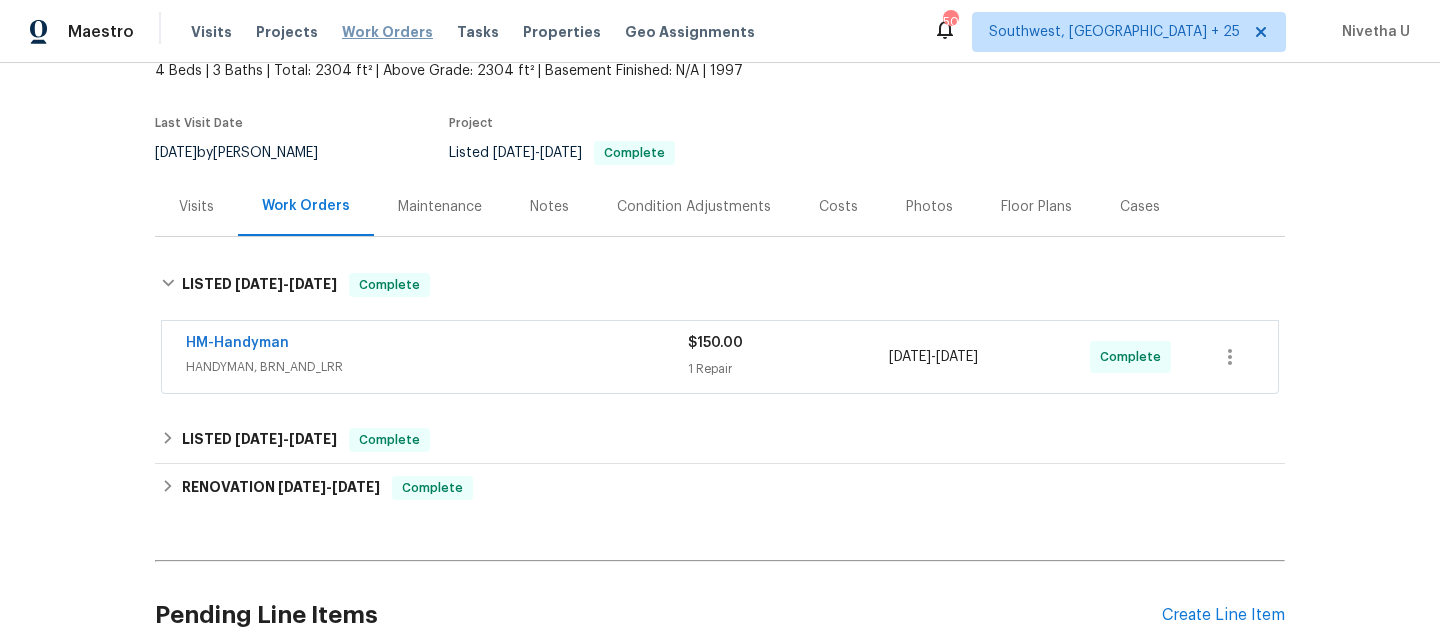click on "Work Orders" at bounding box center [387, 32] 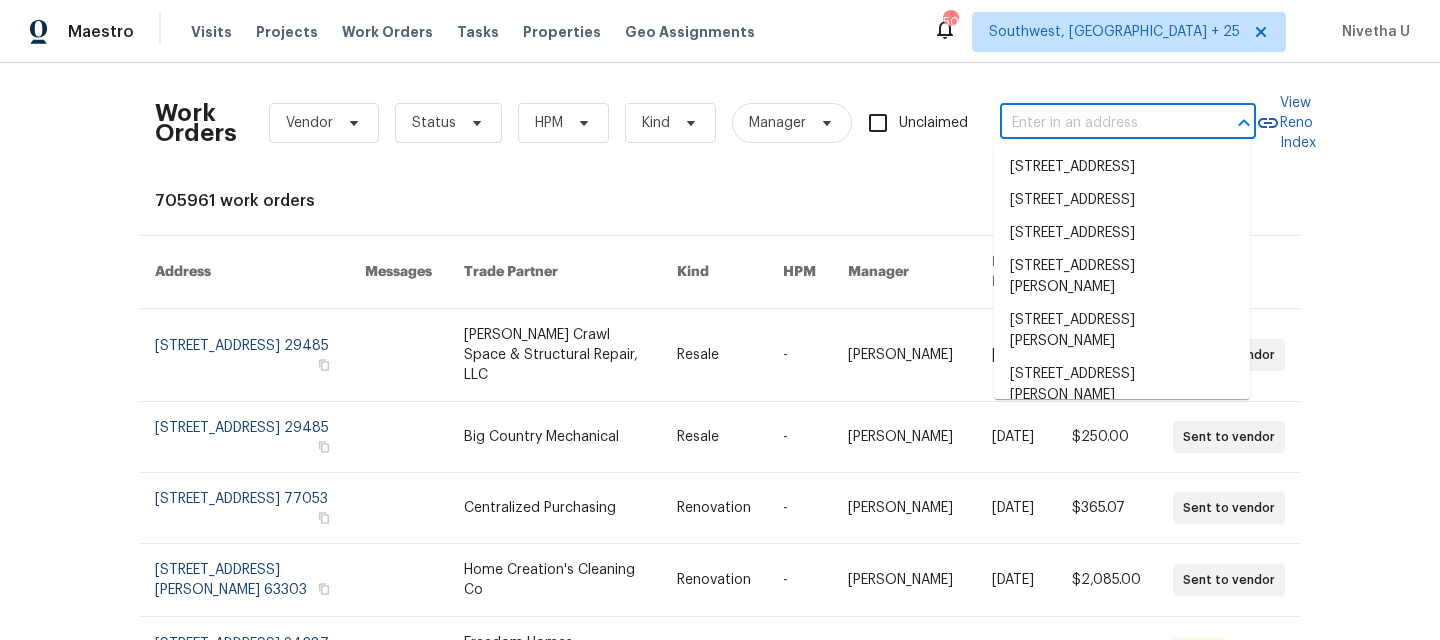 click at bounding box center [1100, 123] 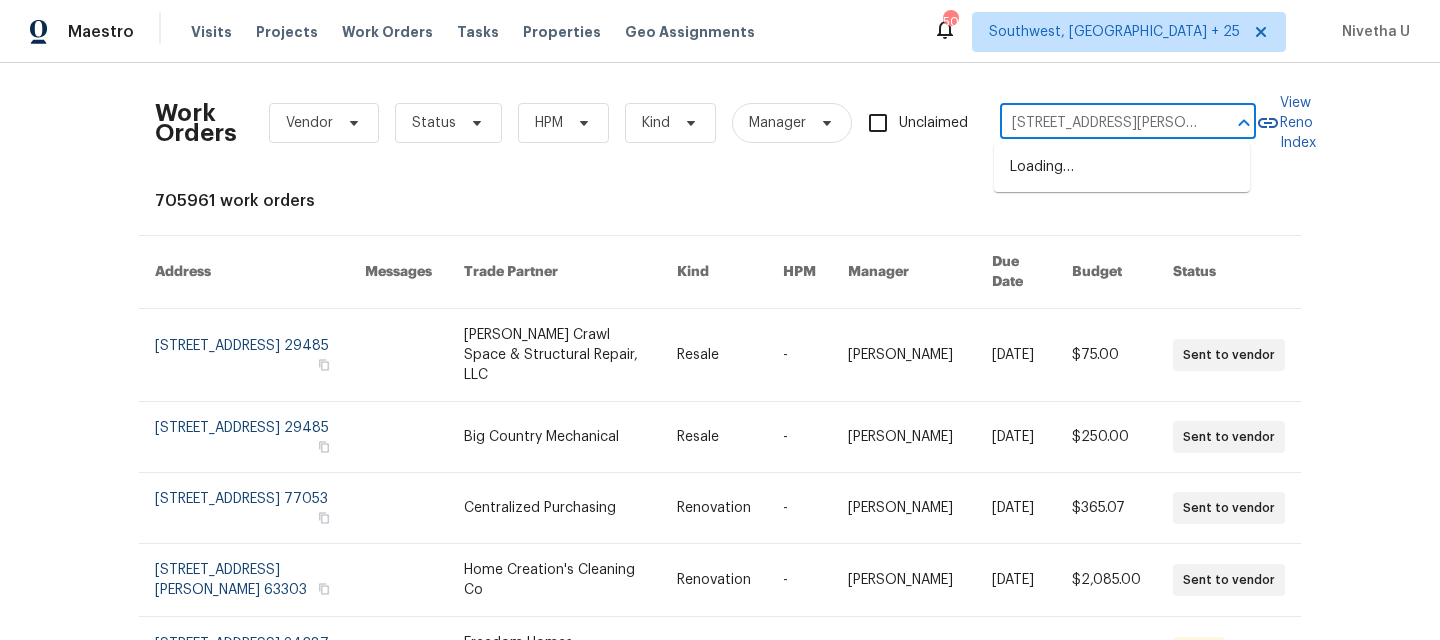 scroll, scrollTop: 0, scrollLeft: 15, axis: horizontal 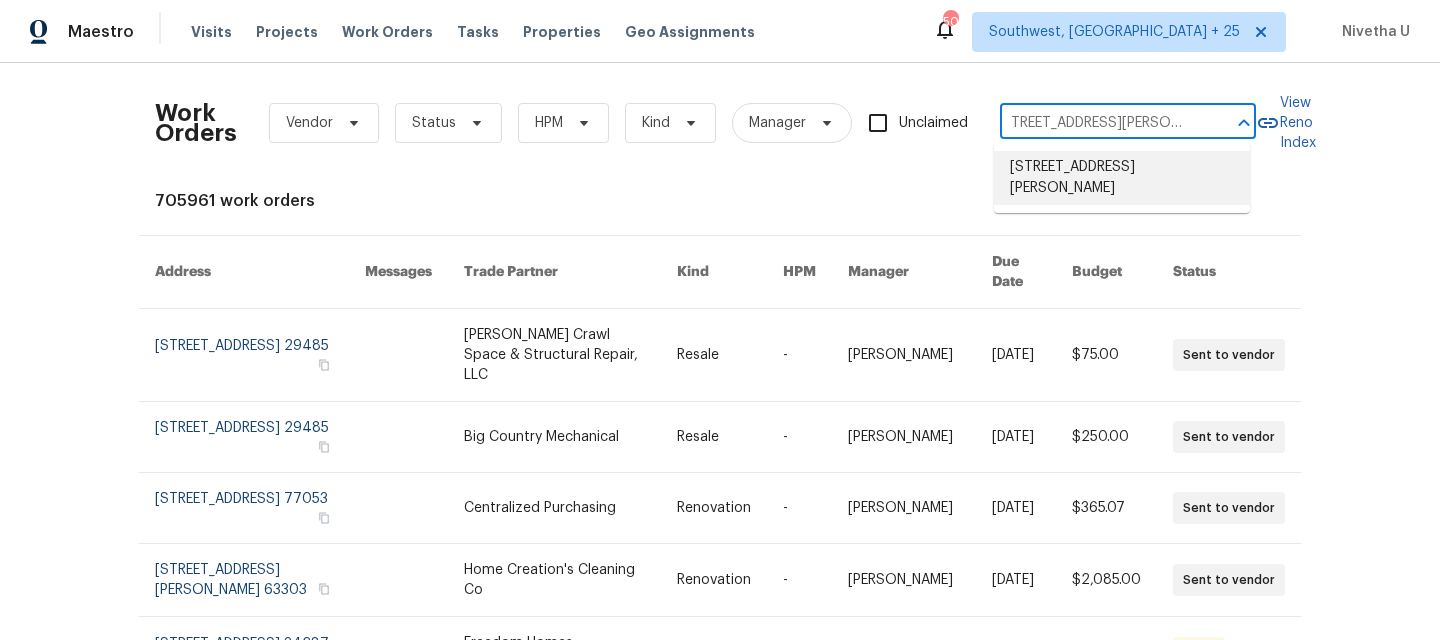 click on "17 Ballard Ct, Durham, NC 27712" at bounding box center [1122, 178] 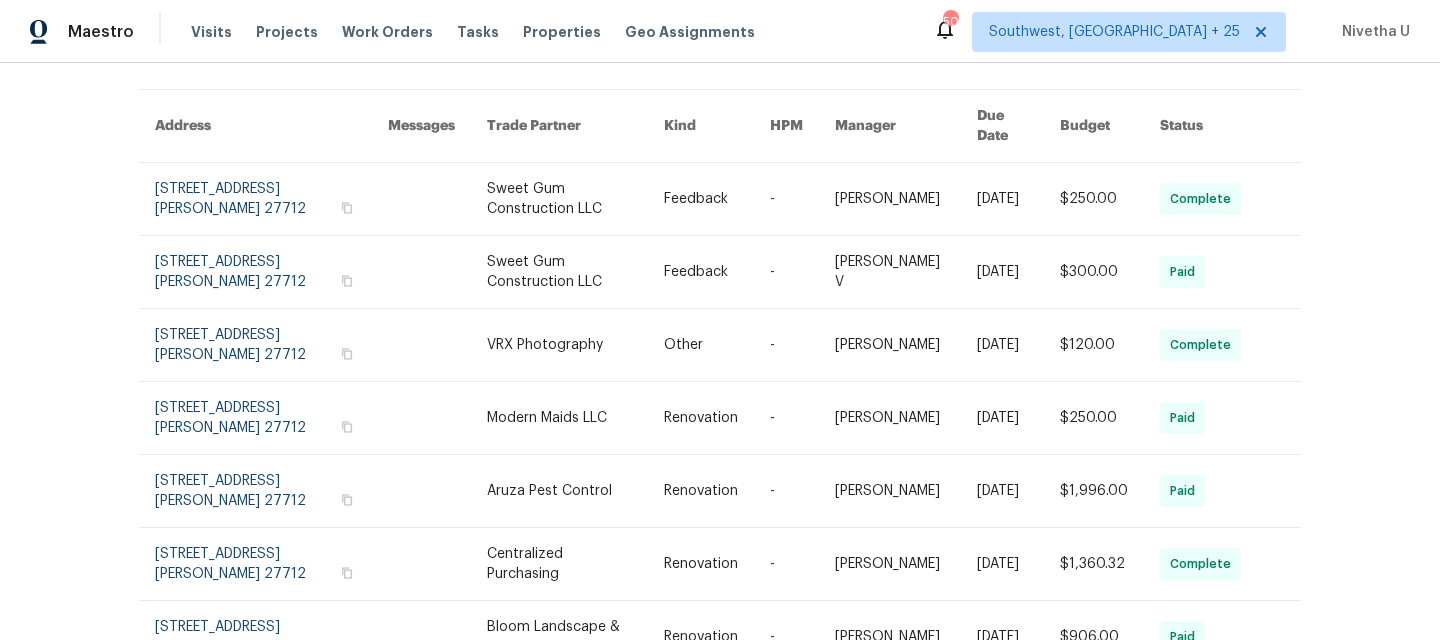 scroll, scrollTop: 0, scrollLeft: 0, axis: both 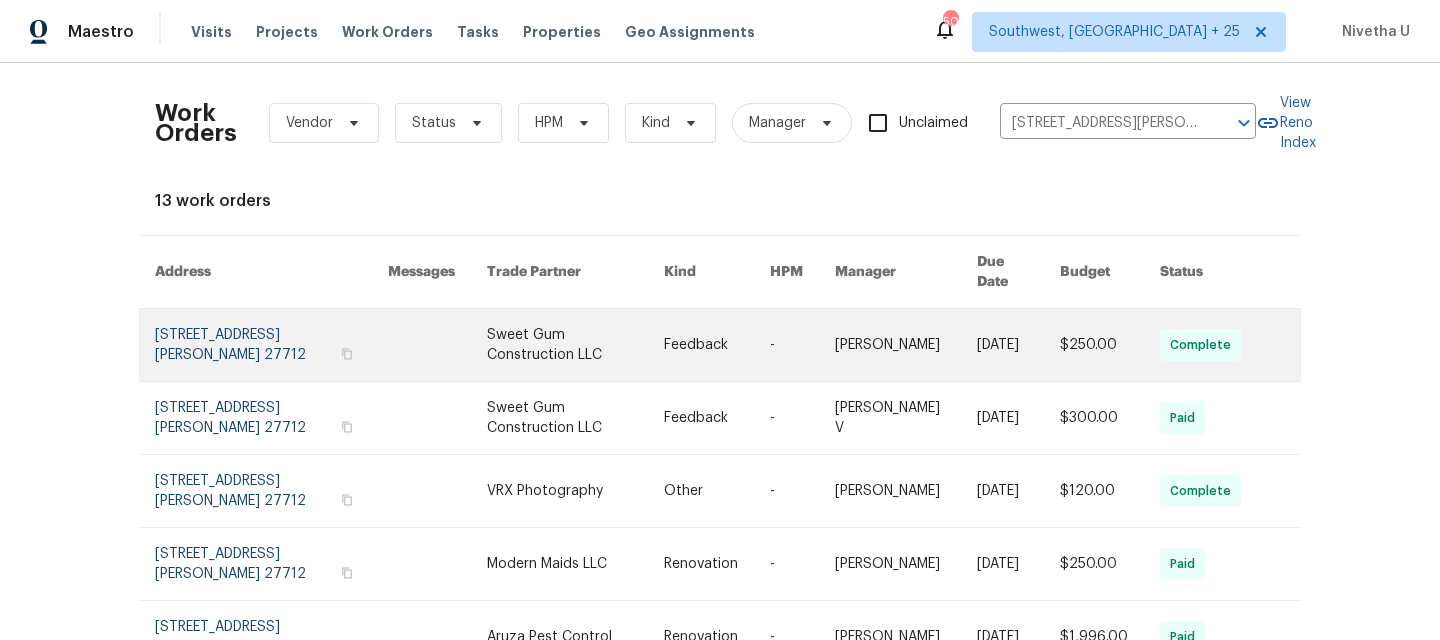 click on "17 Ballard Ct, Durham, NC   27712" at bounding box center (255, 345) 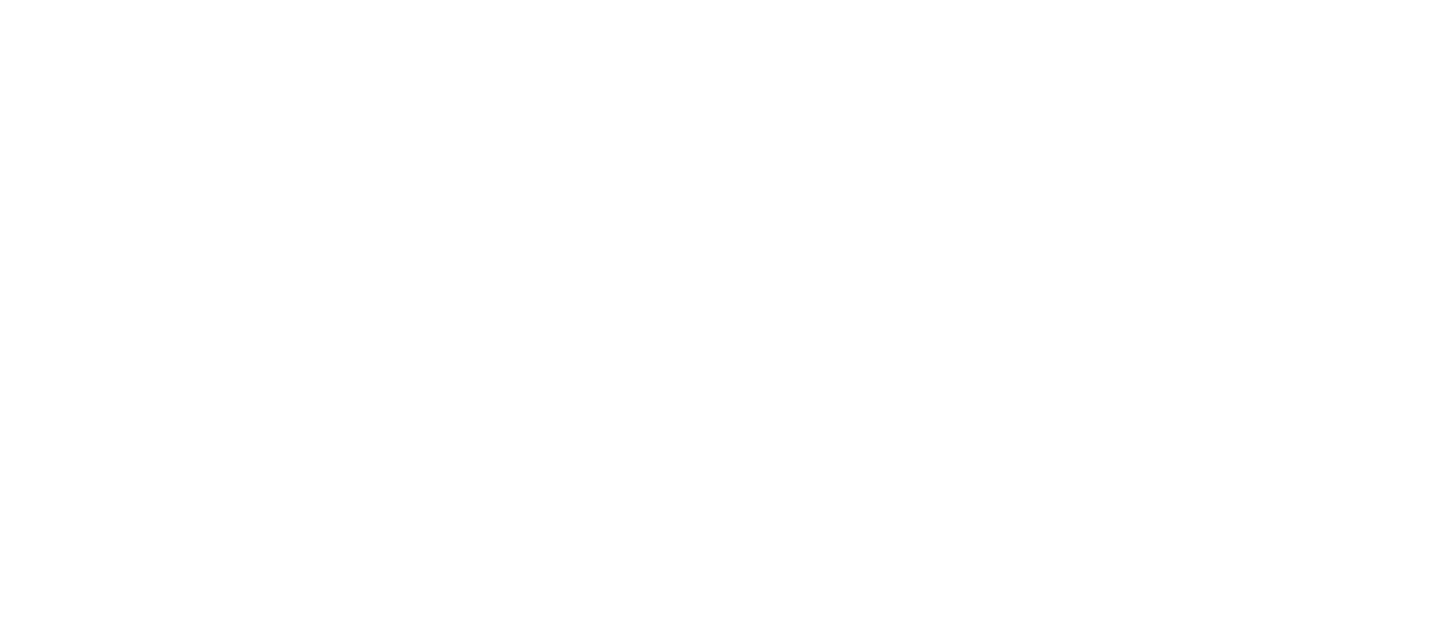 scroll, scrollTop: 0, scrollLeft: 0, axis: both 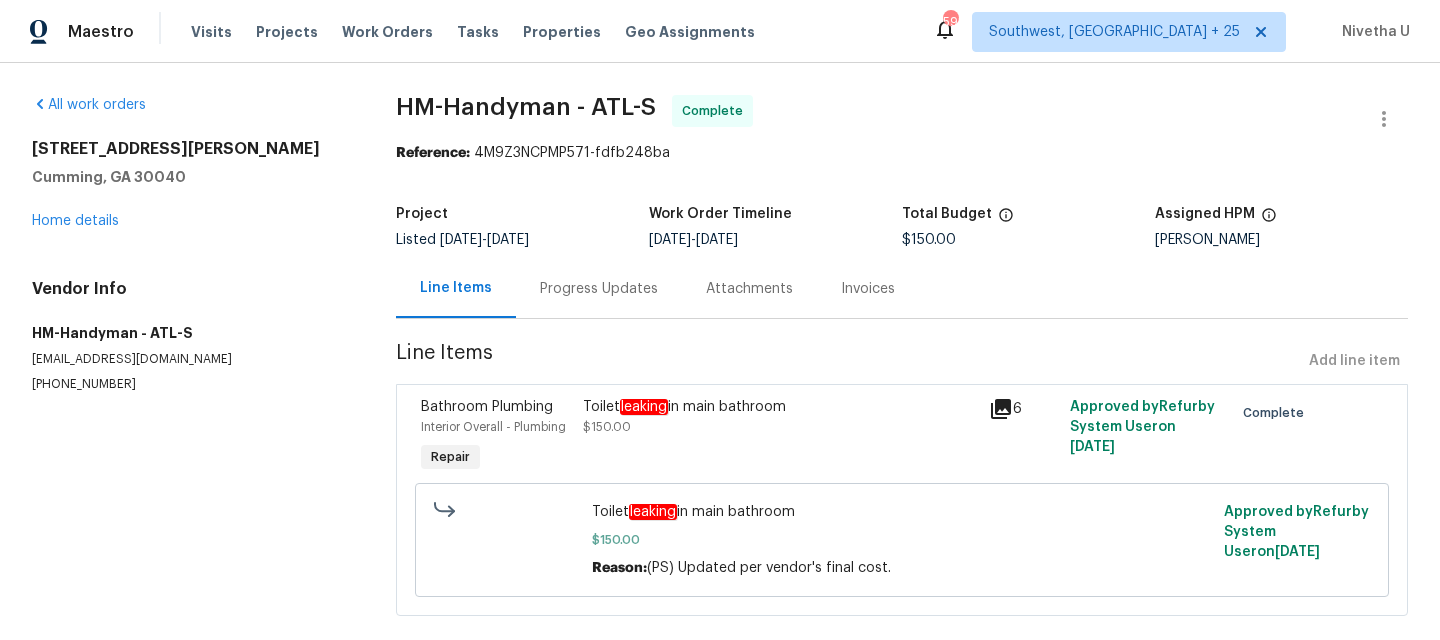 click on "Progress Updates" at bounding box center (599, 289) 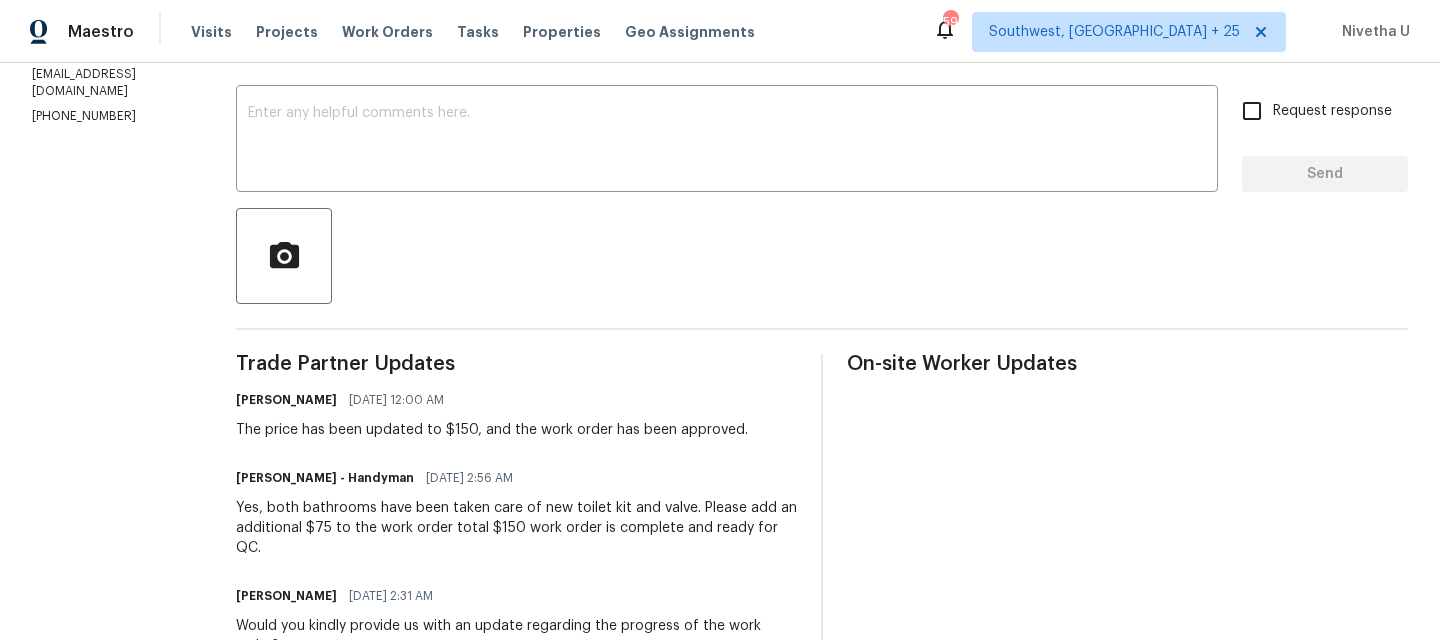 scroll, scrollTop: 0, scrollLeft: 0, axis: both 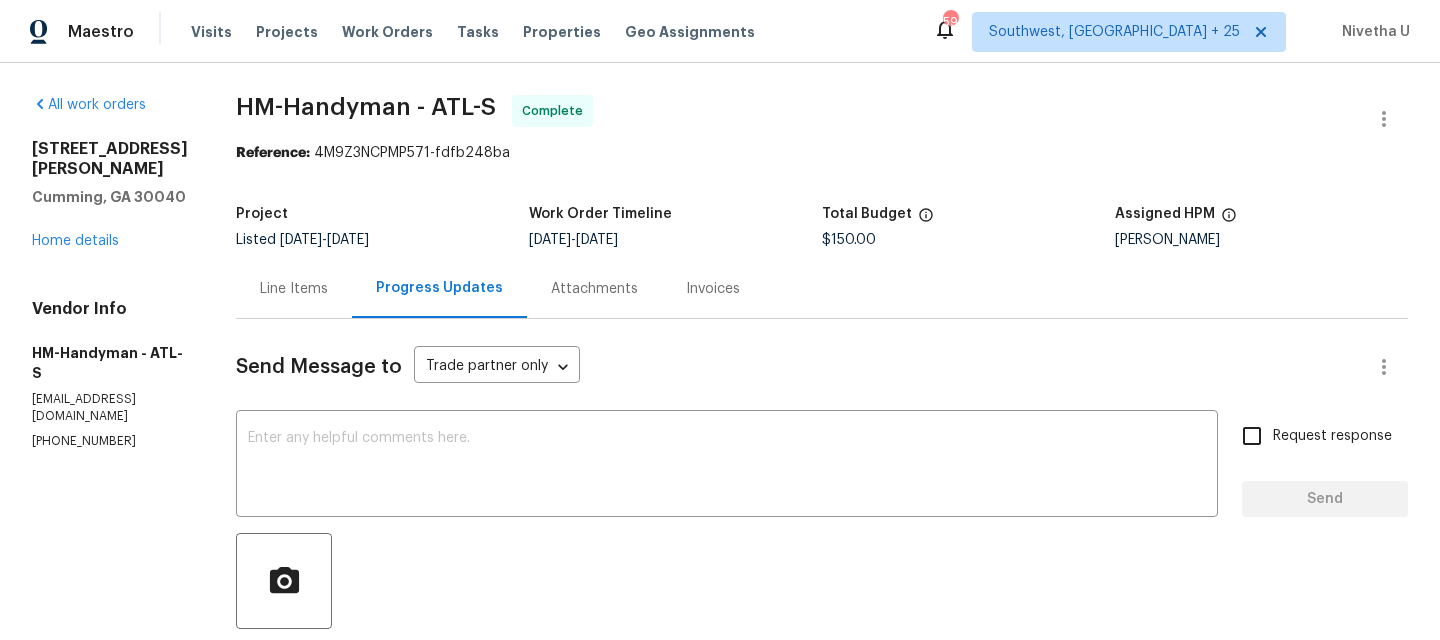 click on "Line Items" at bounding box center [294, 289] 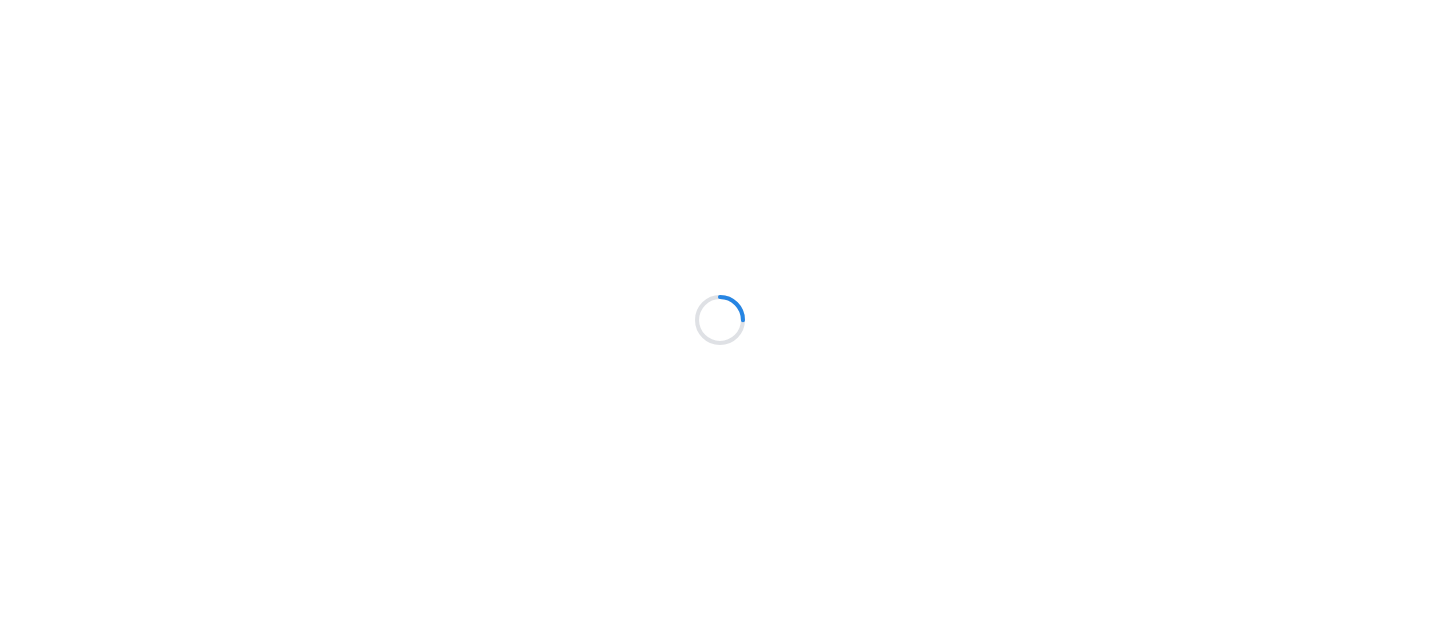 scroll, scrollTop: 0, scrollLeft: 0, axis: both 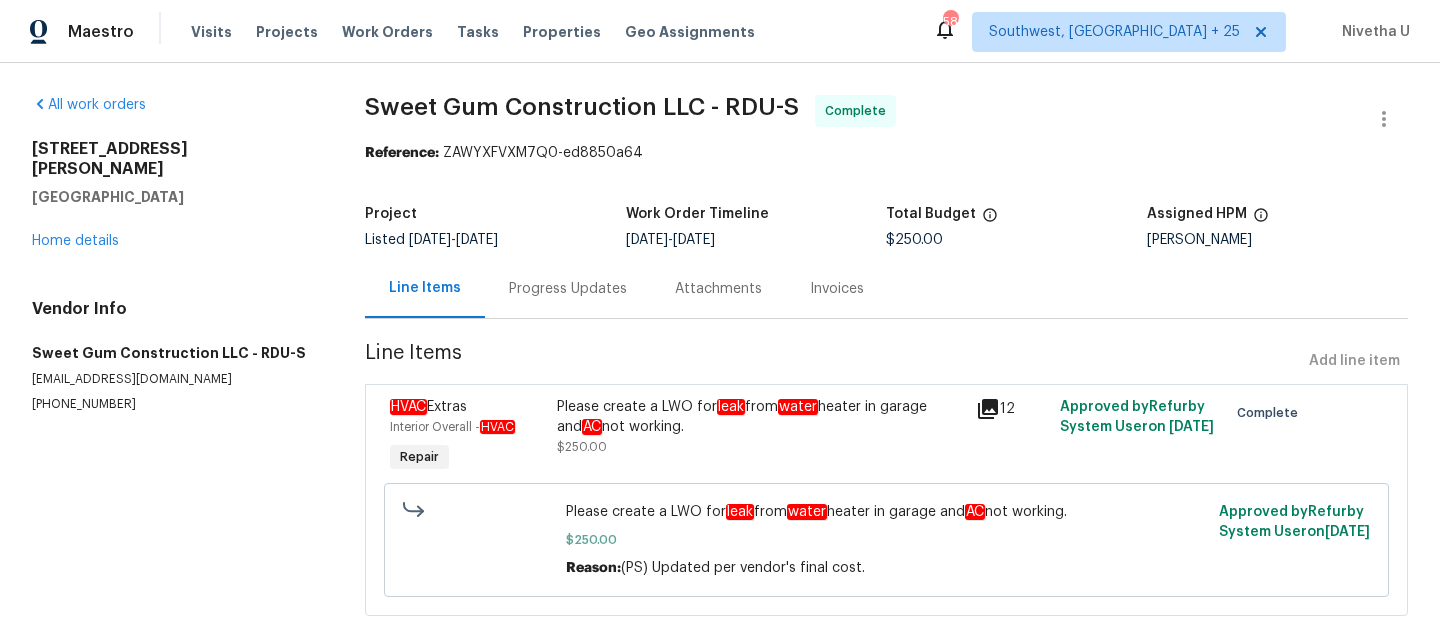 click on "17 Ballard Ct Durham, NC 27712 Home details" at bounding box center [174, 195] 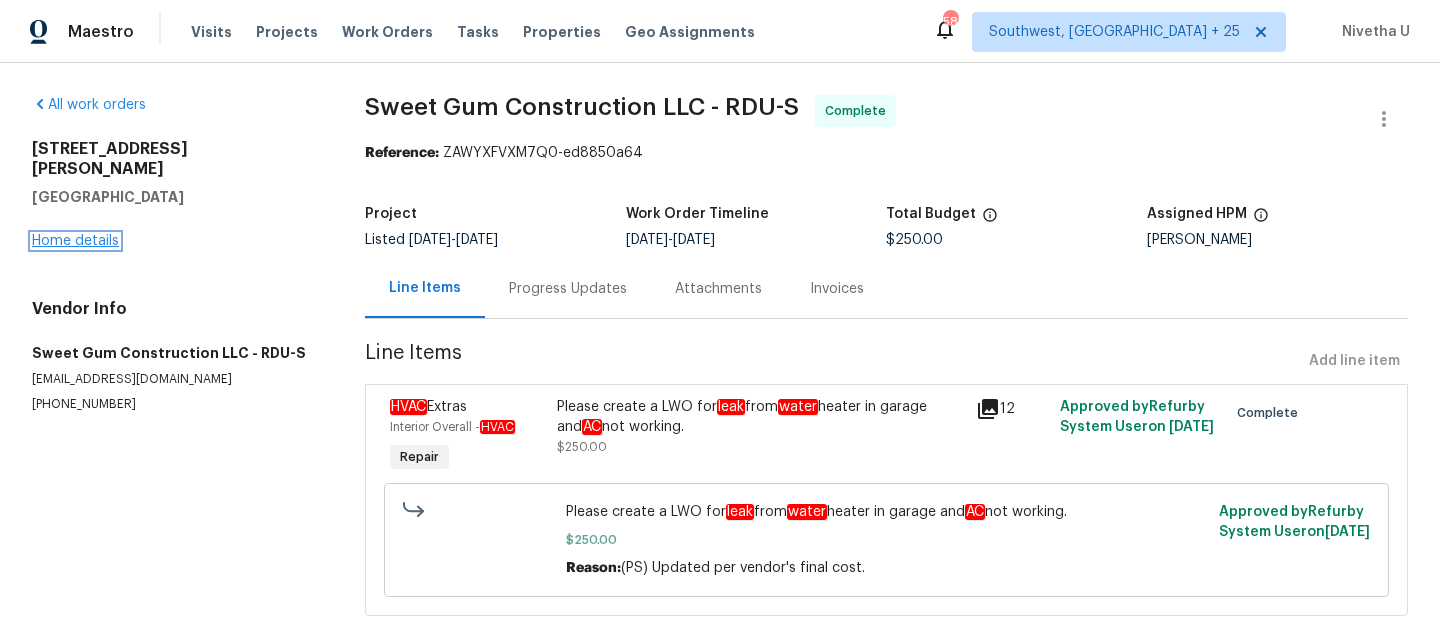 click on "Home details" at bounding box center [75, 241] 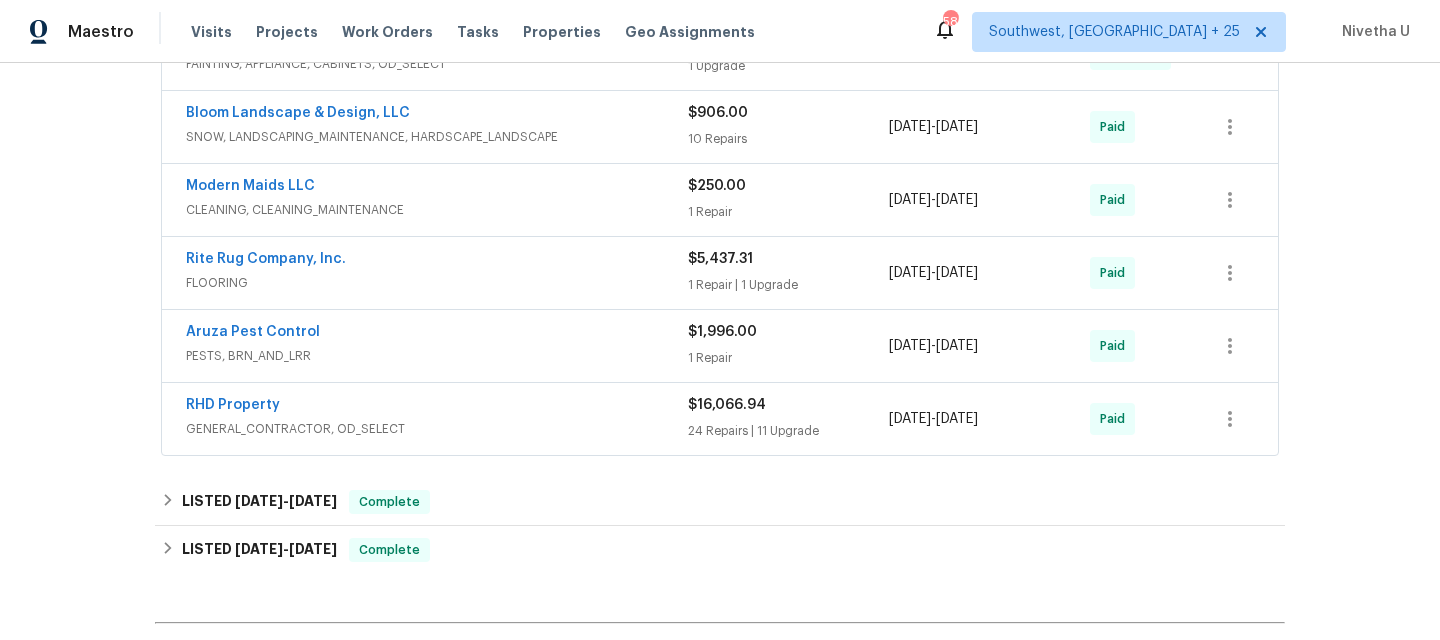 scroll, scrollTop: 777, scrollLeft: 0, axis: vertical 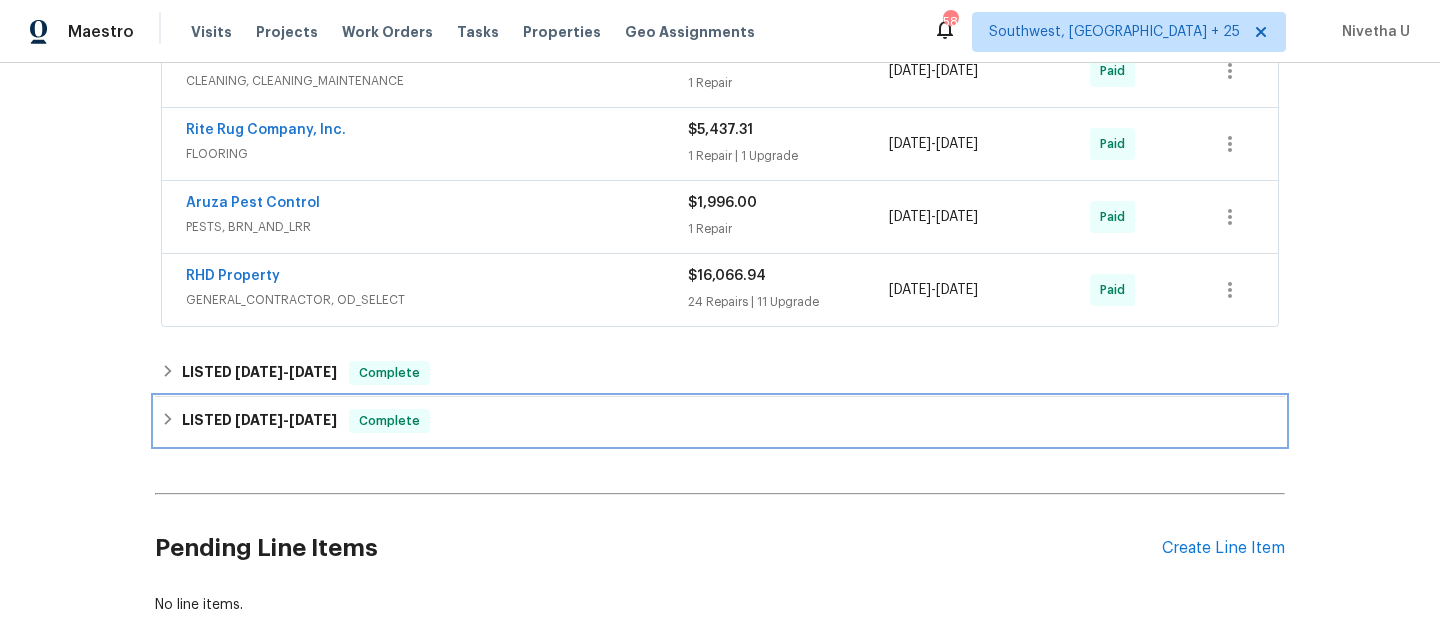 click on "LISTED   6/24/25  -  7/3/25 Complete" at bounding box center [720, 421] 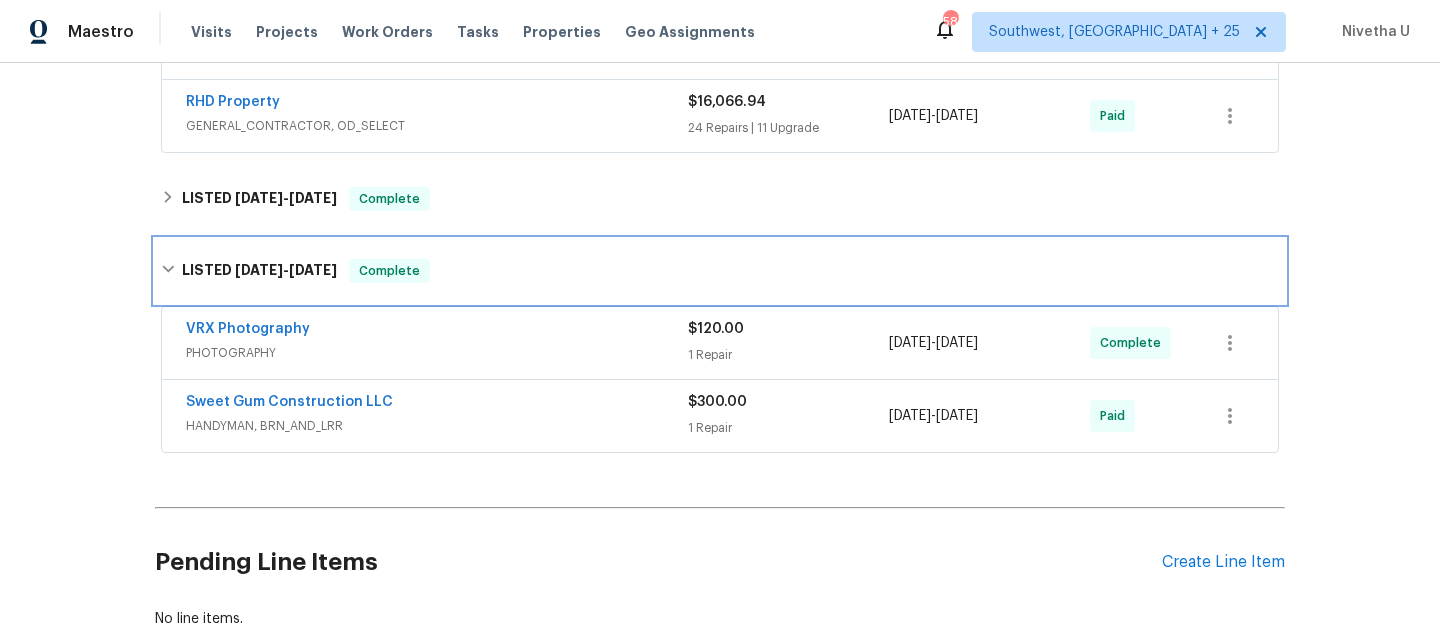 scroll, scrollTop: 959, scrollLeft: 0, axis: vertical 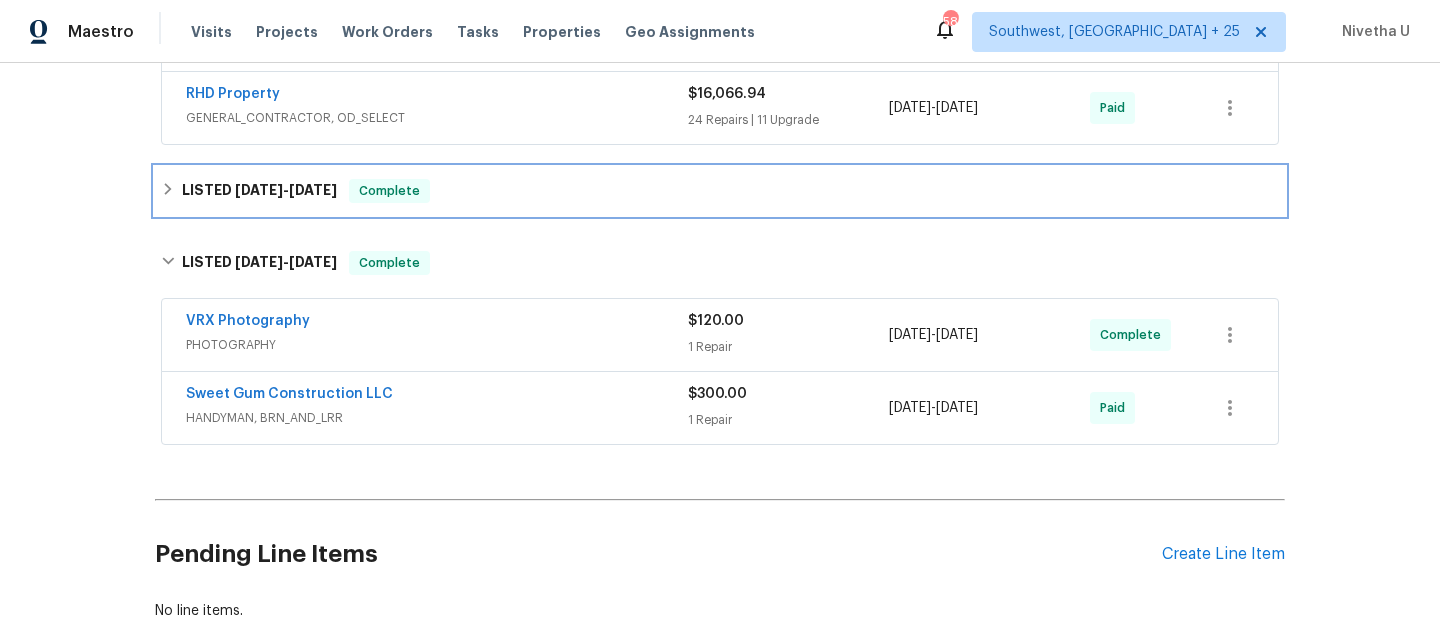 click on "LISTED   7/14/25  -  7/18/25 Complete" at bounding box center (720, 191) 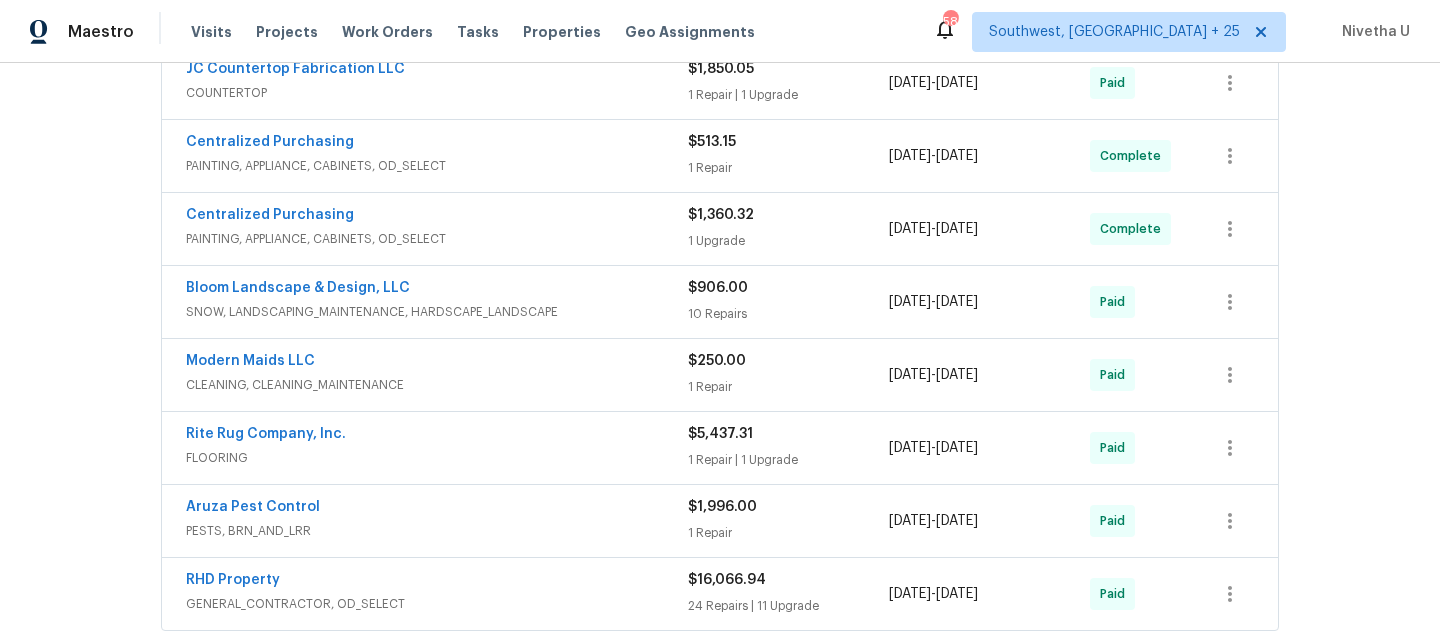scroll, scrollTop: 238, scrollLeft: 0, axis: vertical 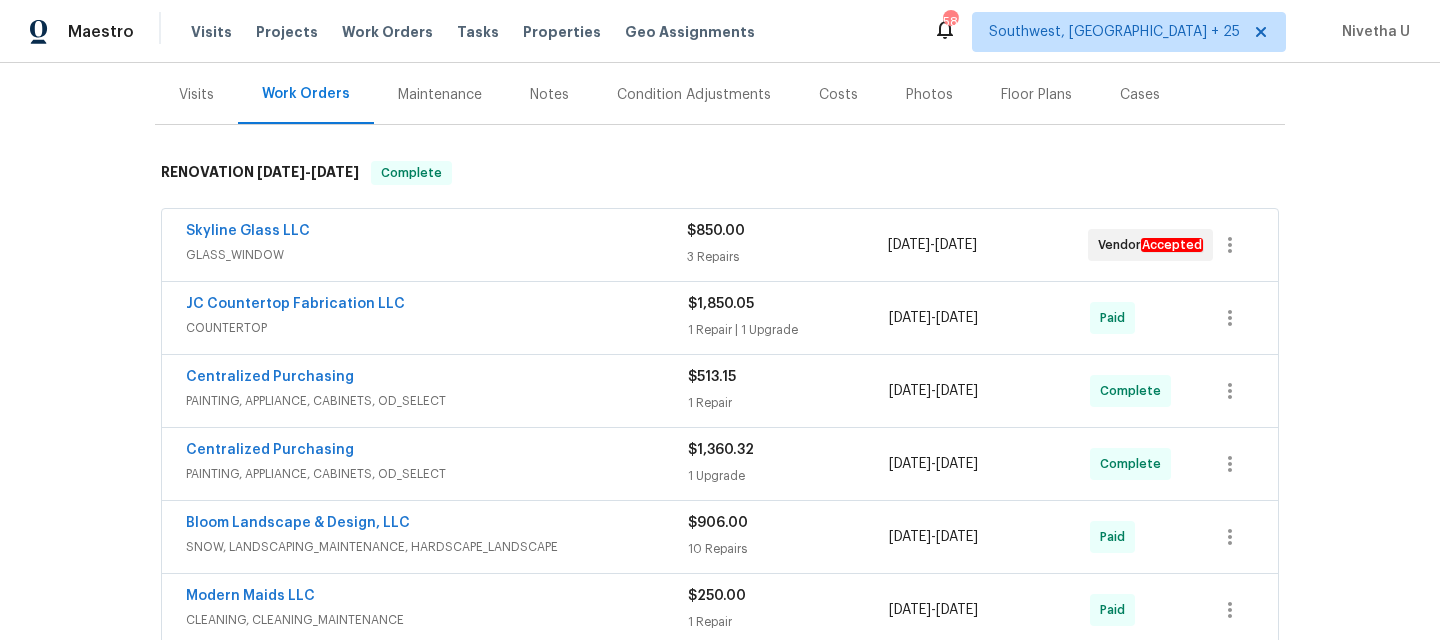 click on "GLASS_WINDOW" at bounding box center [436, 255] 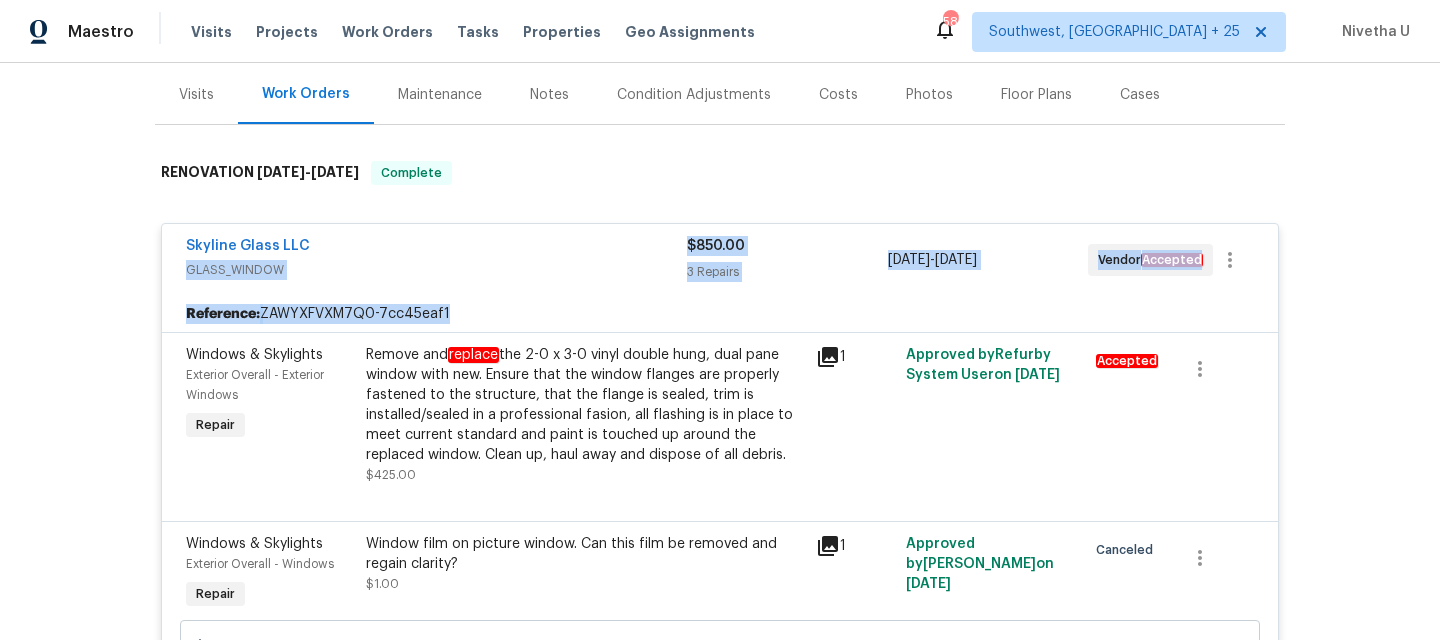 drag, startPoint x: 451, startPoint y: 257, endPoint x: 9, endPoint y: 337, distance: 449.1815 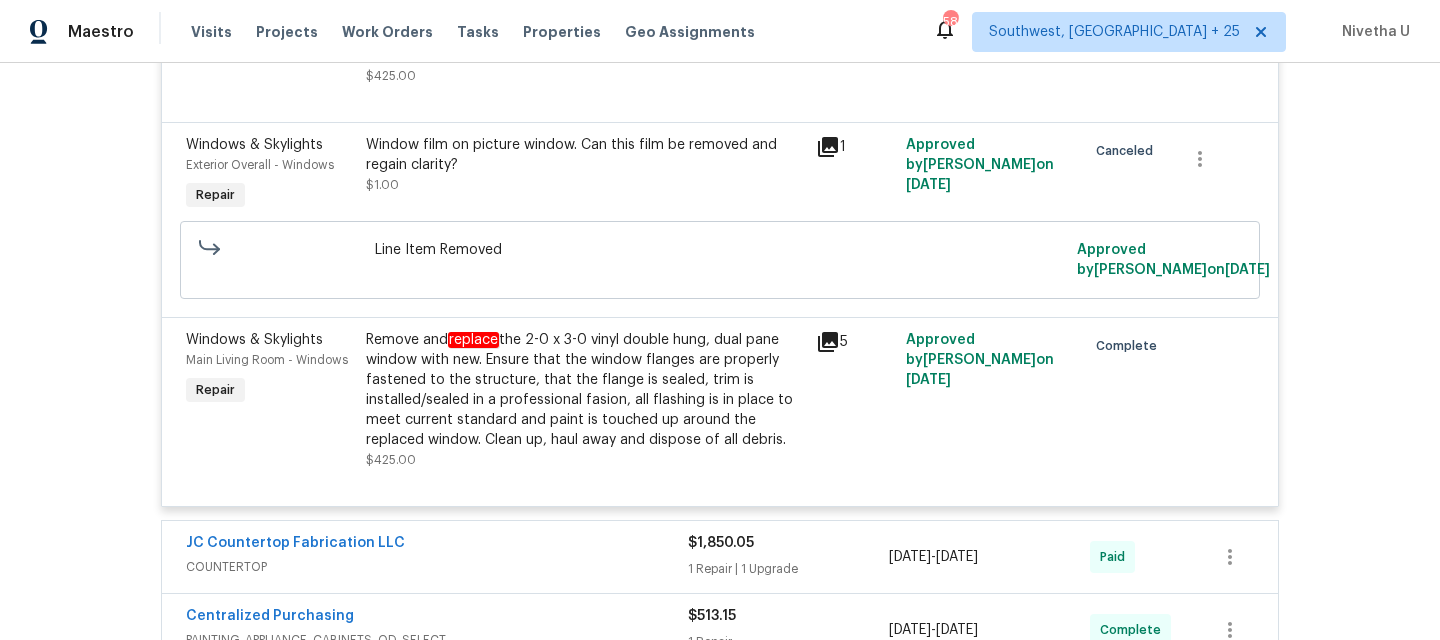 scroll, scrollTop: 703, scrollLeft: 0, axis: vertical 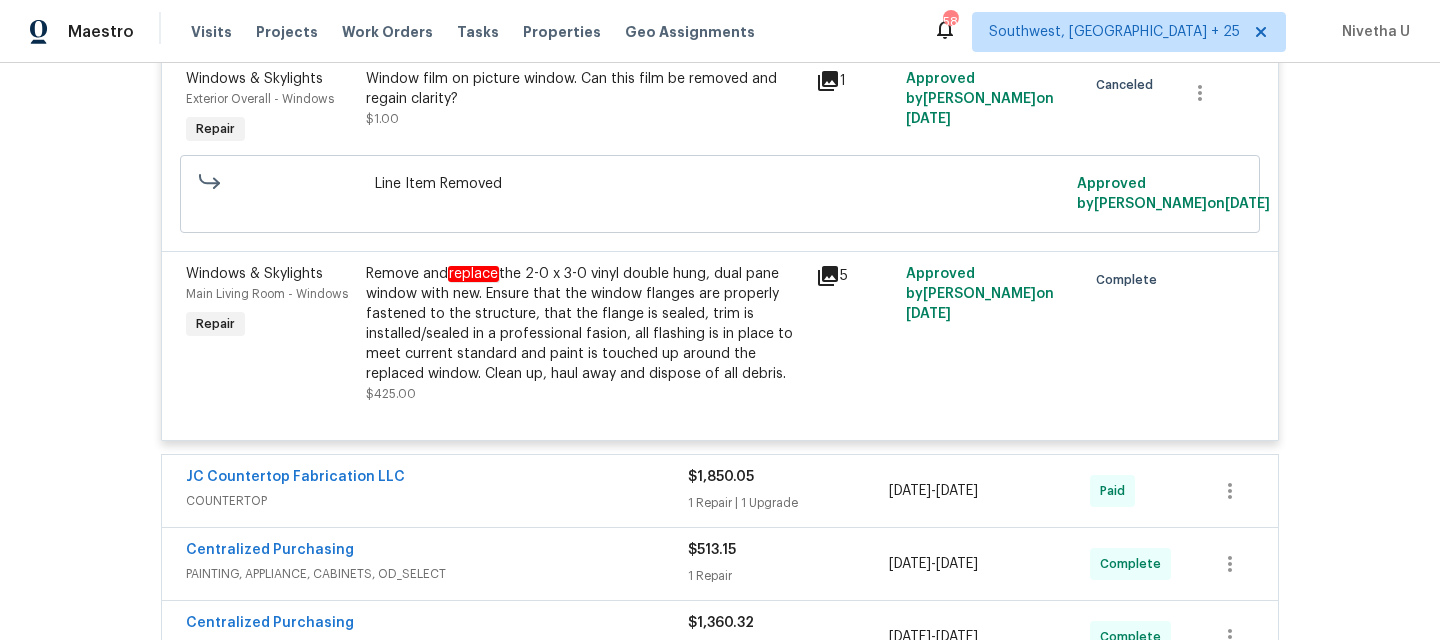 click on "Back to all projects 17 Ballard Ct, Durham, NC 27712 4 Beds | 2 1/2 Baths | Total: 2089 ft² | Above Grade: 2089 ft² | Basement Finished: N/A | 2000 Not seen today Mark Seen Actions Last Visit Date 6/25/2025  by  Lee Privette   Project Renovation   6/5/2025  -  6/20/2025 Complete Visits Work Orders Maintenance Notes Condition Adjustments Costs Photos Floor Plans Cases RENOVATION   6/5/25  -  6/20/25 Complete Skyline Glass LLC GLASS_WINDOW $850.00 3 Repairs 6/5/2025  -  6/12/2025 Vendor  Accepted Reference:  ZAWYXFVXM7Q0-7cc45eaf1 Windows & Skylights Exterior Overall - Exterior Windows Repair Remove and  replace  the 2-0 x 3-0 vinyl double hung, dual pane window with new. Ensure that the window flanges are properly fastened to the structure, that the flange is sealed, trim is installed/sealed in a professional fasion, all flashing is in place to meet current standard and paint is touched up around the replaced window. Clean up, haul away and dispose of all debris. $425.00   1 Approved by  Refurby System User" at bounding box center [720, 351] 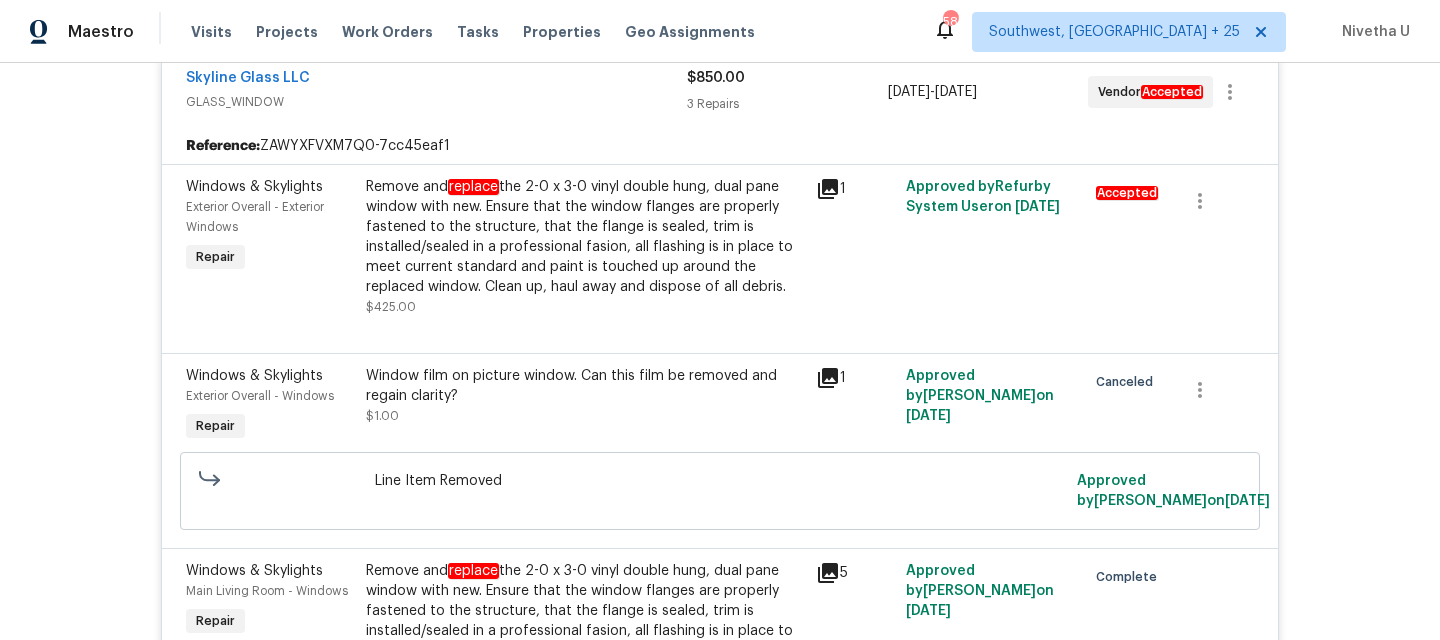scroll, scrollTop: 335, scrollLeft: 0, axis: vertical 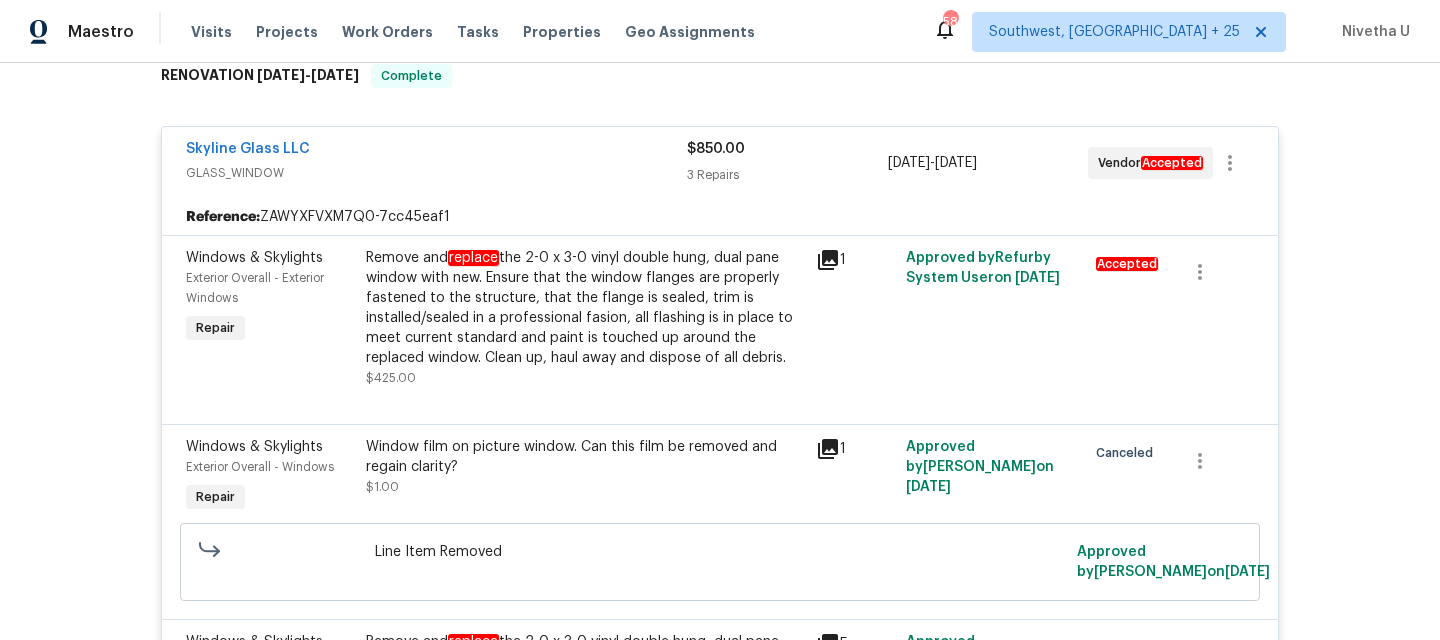 click on "GLASS_WINDOW" at bounding box center [436, 173] 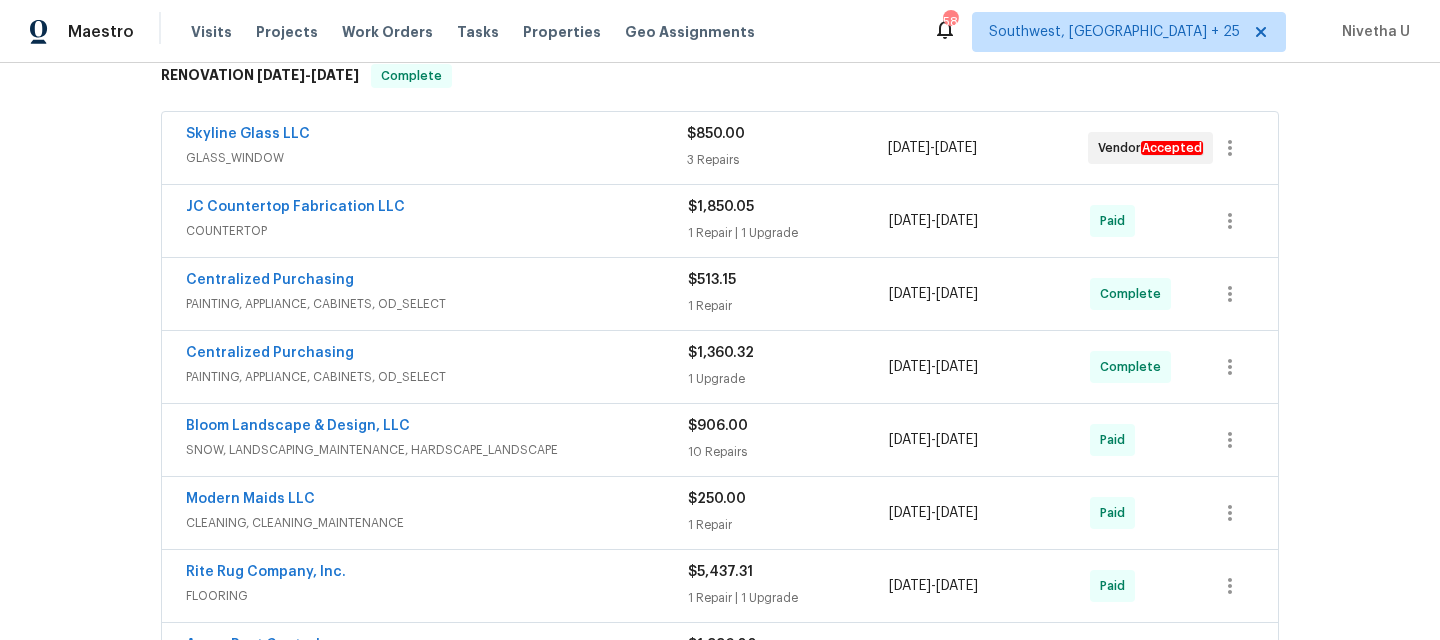 click on "Skyline Glass LLC GLASS_WINDOW $850.00 3 Repairs 6/5/2025  -  6/12/2025 Vendor  Accepted" at bounding box center [720, 148] 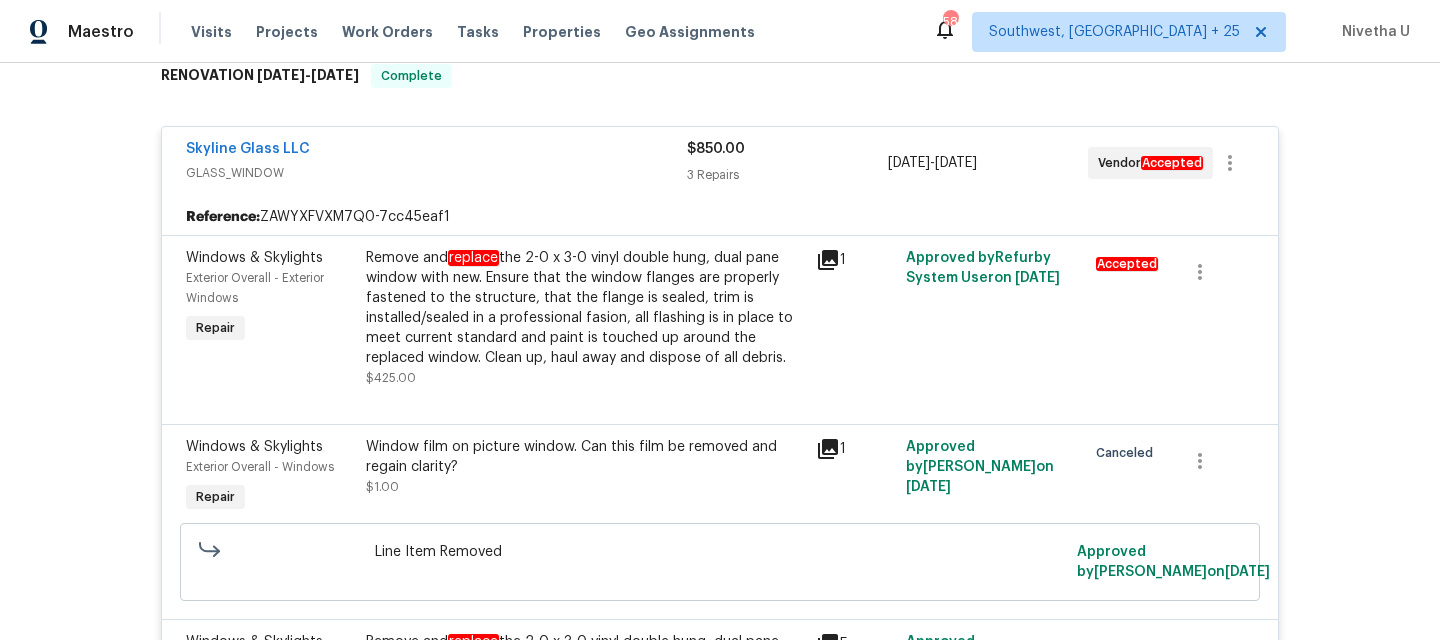 click on "Skyline Glass LLC" at bounding box center [436, 151] 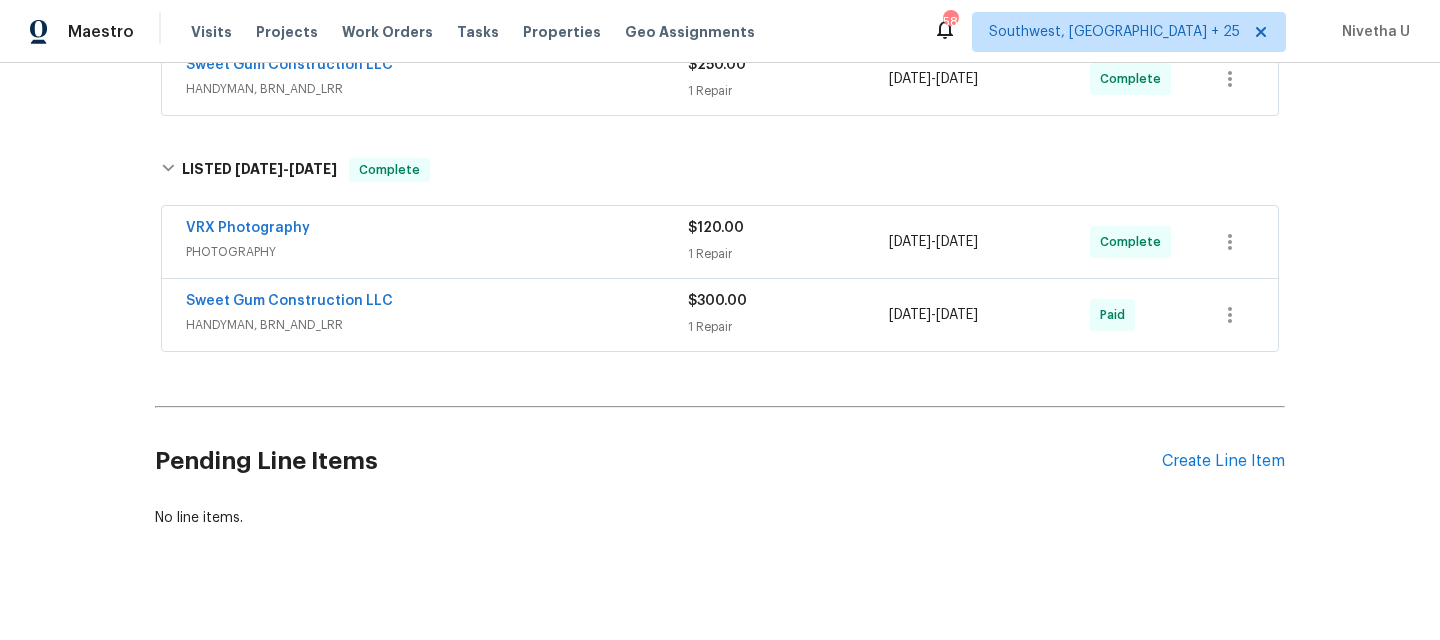 scroll, scrollTop: 1150, scrollLeft: 0, axis: vertical 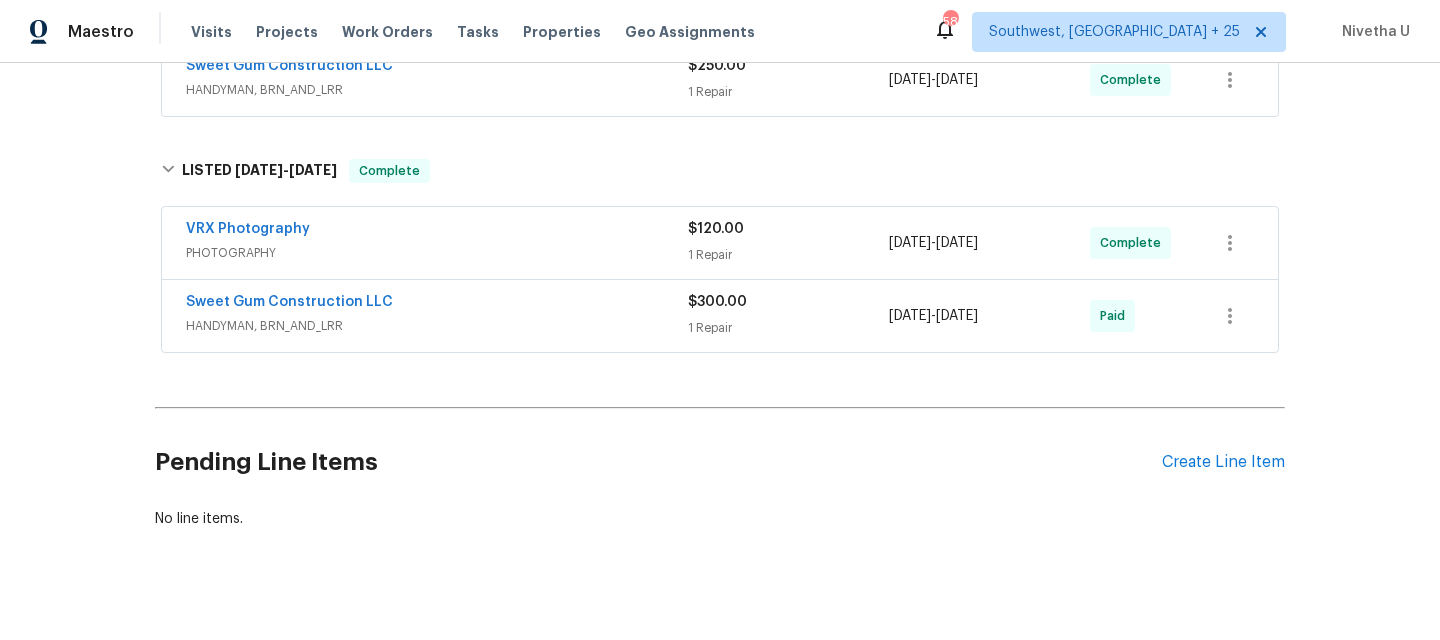 click on "Sweet Gum Construction LLC" at bounding box center (437, 304) 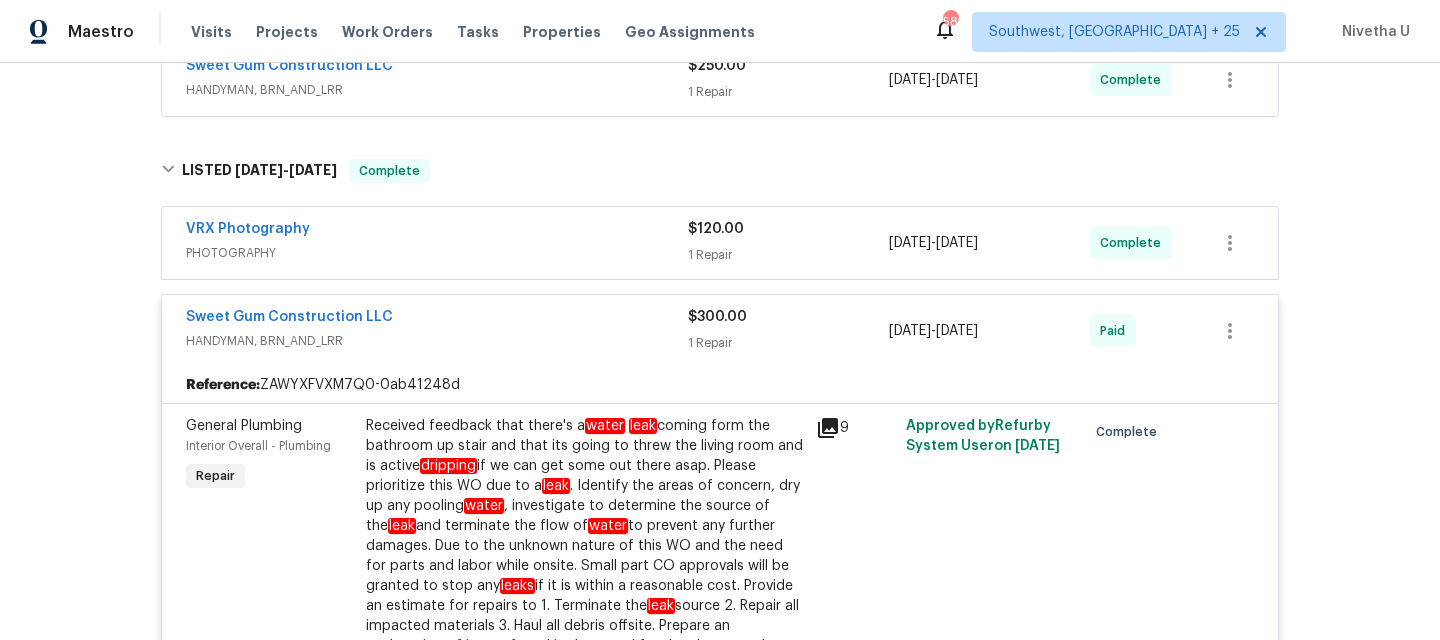 click on "HANDYMAN, BRN_AND_LRR" at bounding box center [437, 341] 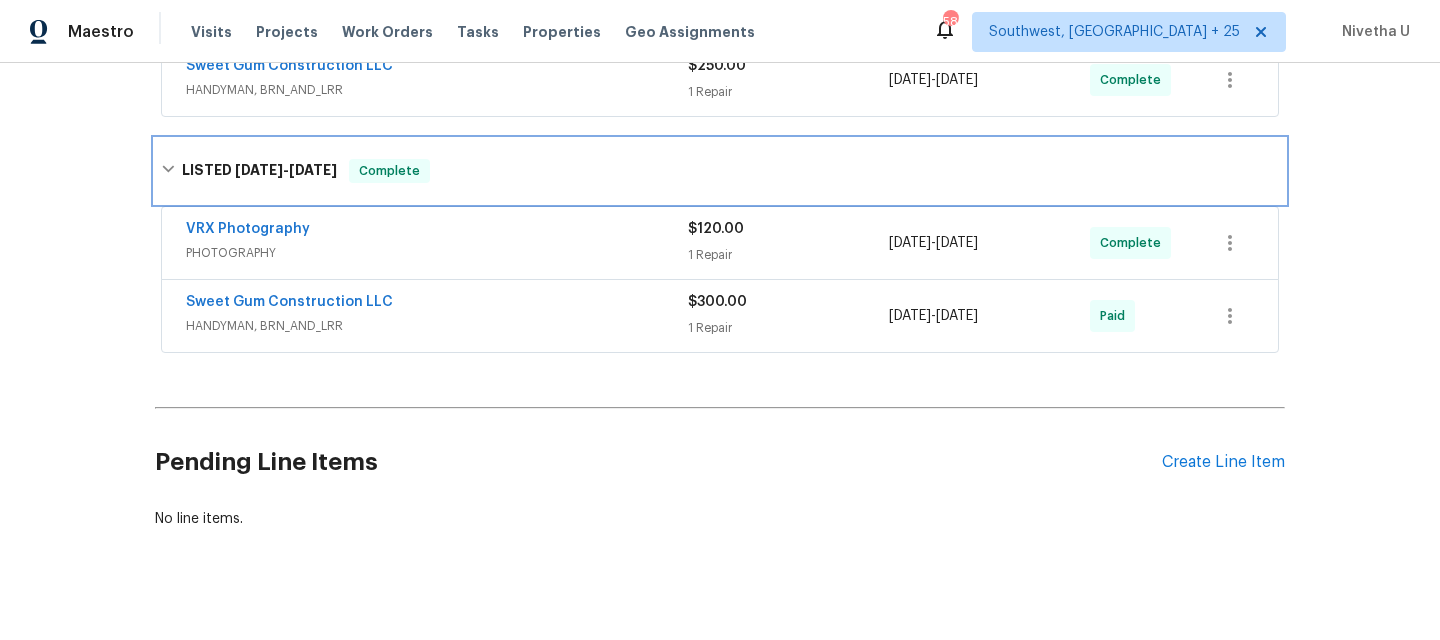 click on "LISTED   6/24/25  -  7/3/25 Complete" at bounding box center [720, 171] 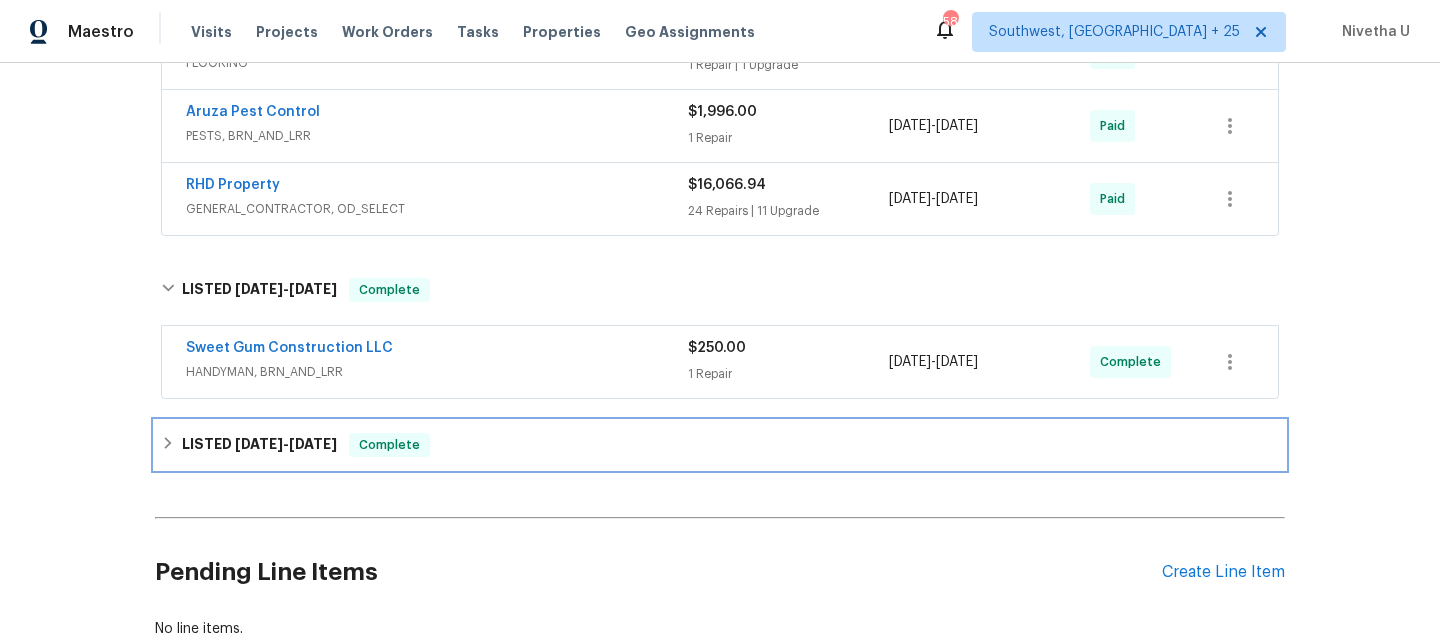 scroll, scrollTop: 867, scrollLeft: 0, axis: vertical 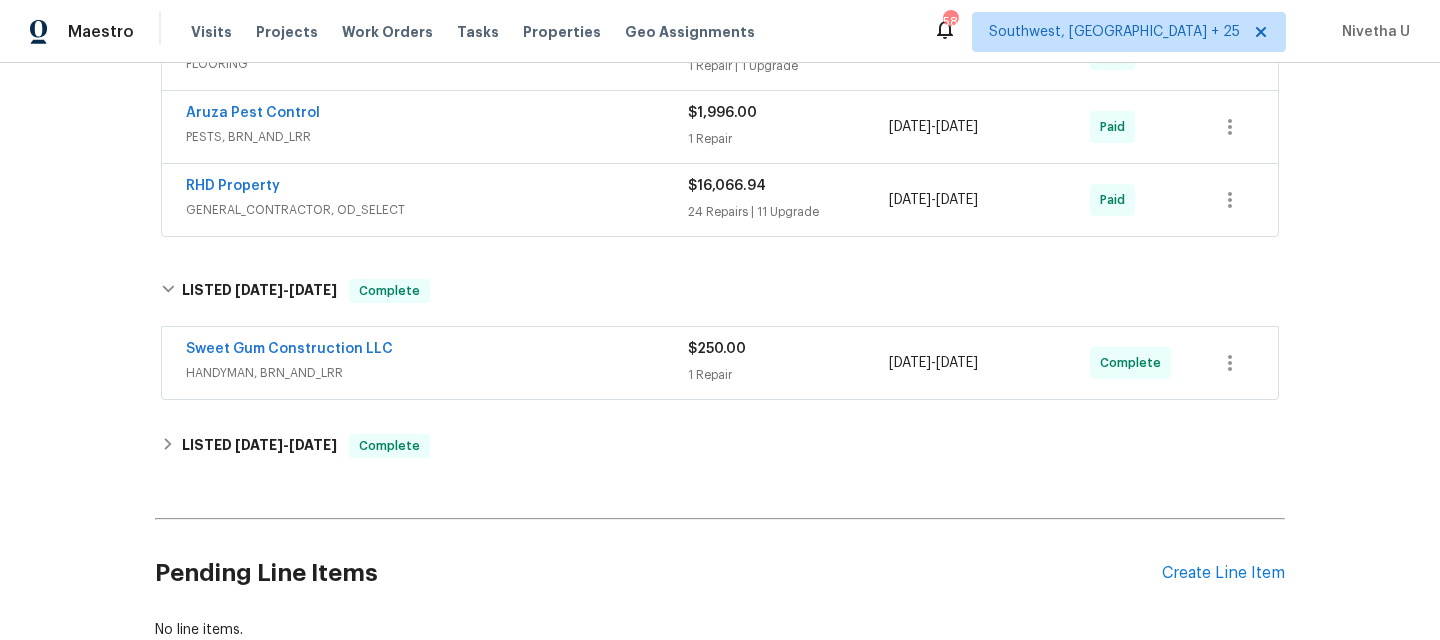 click on "Sweet Gum Construction LLC" at bounding box center [437, 351] 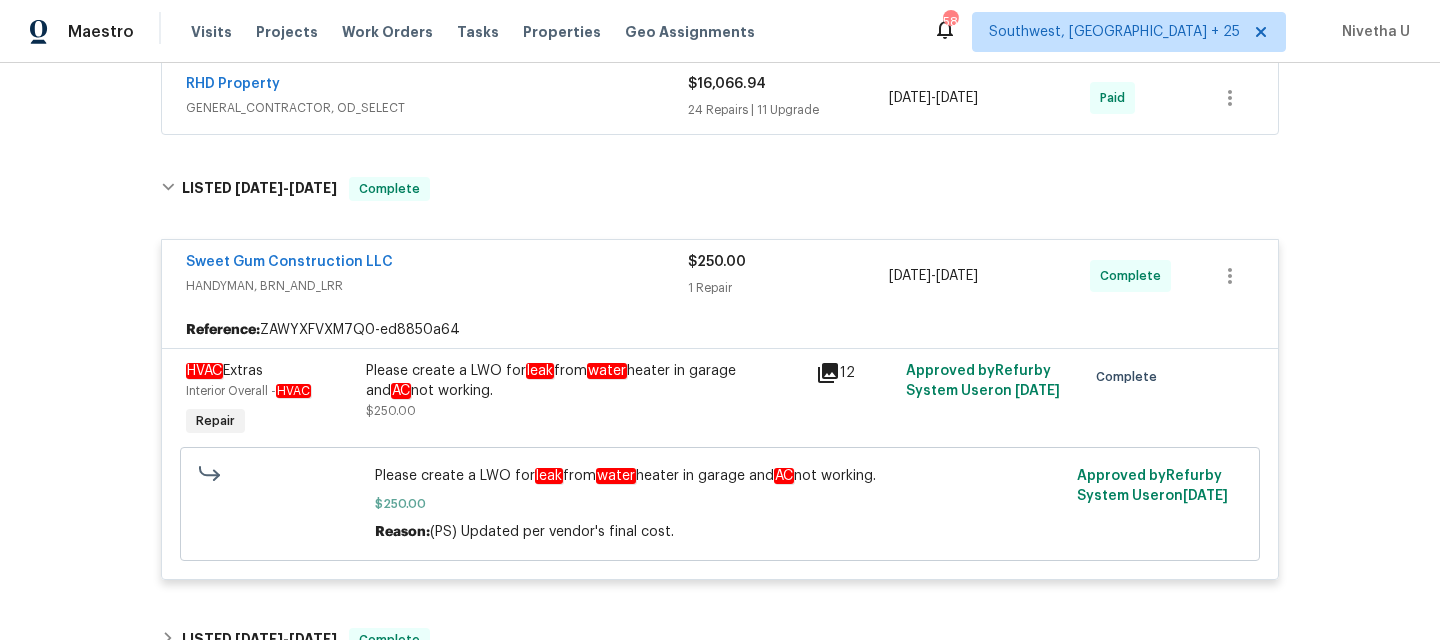 scroll, scrollTop: 959, scrollLeft: 0, axis: vertical 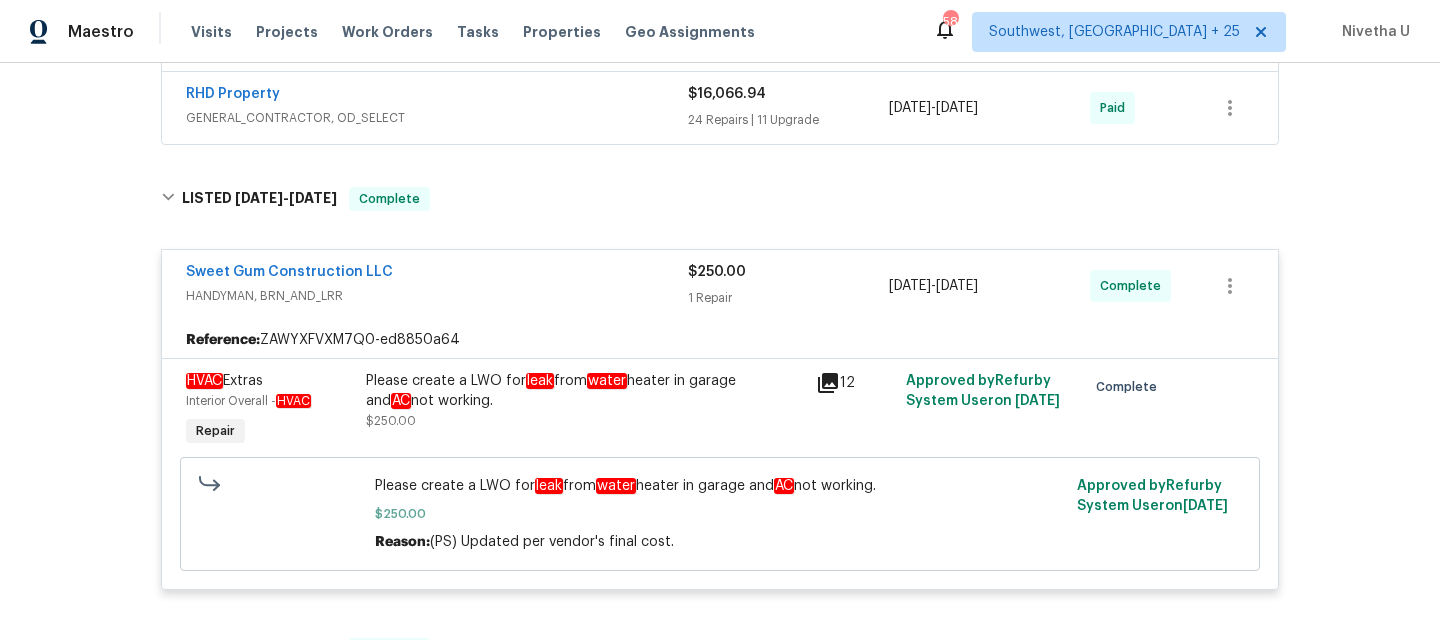click on "HANDYMAN, BRN_AND_LRR" at bounding box center [437, 296] 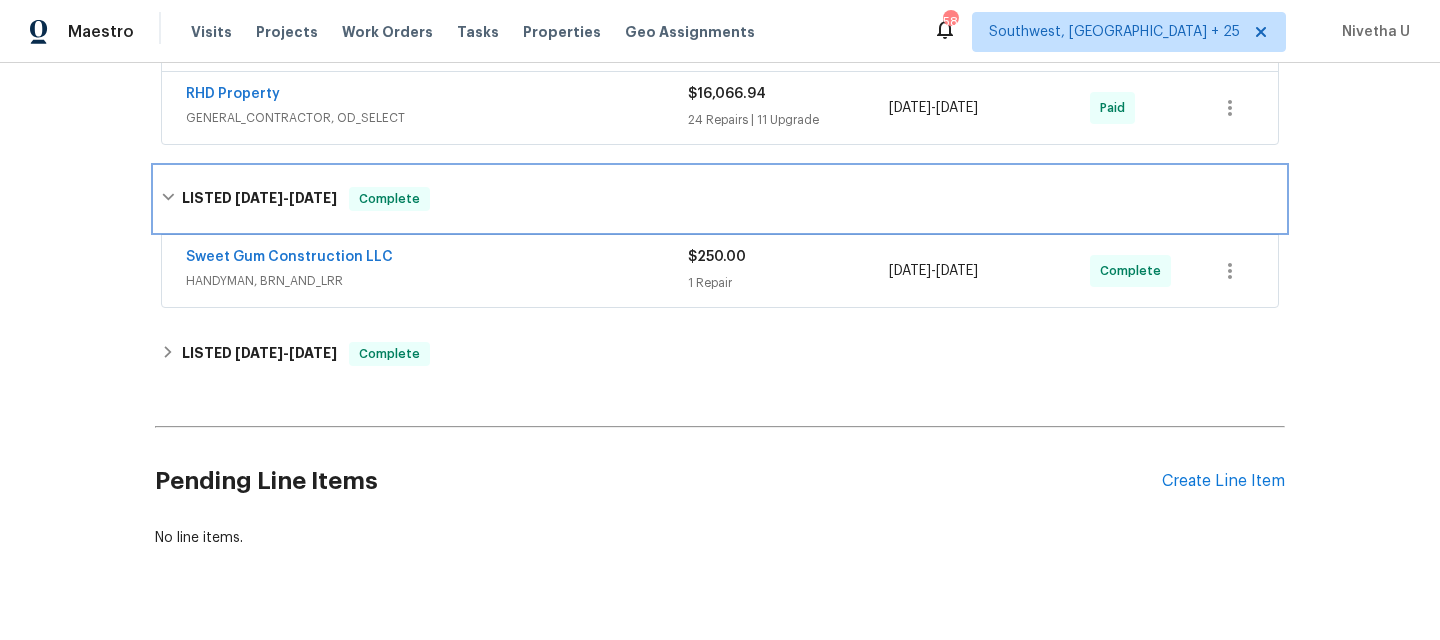 click on "LISTED   7/14/25  -  7/18/25 Complete" at bounding box center [720, 199] 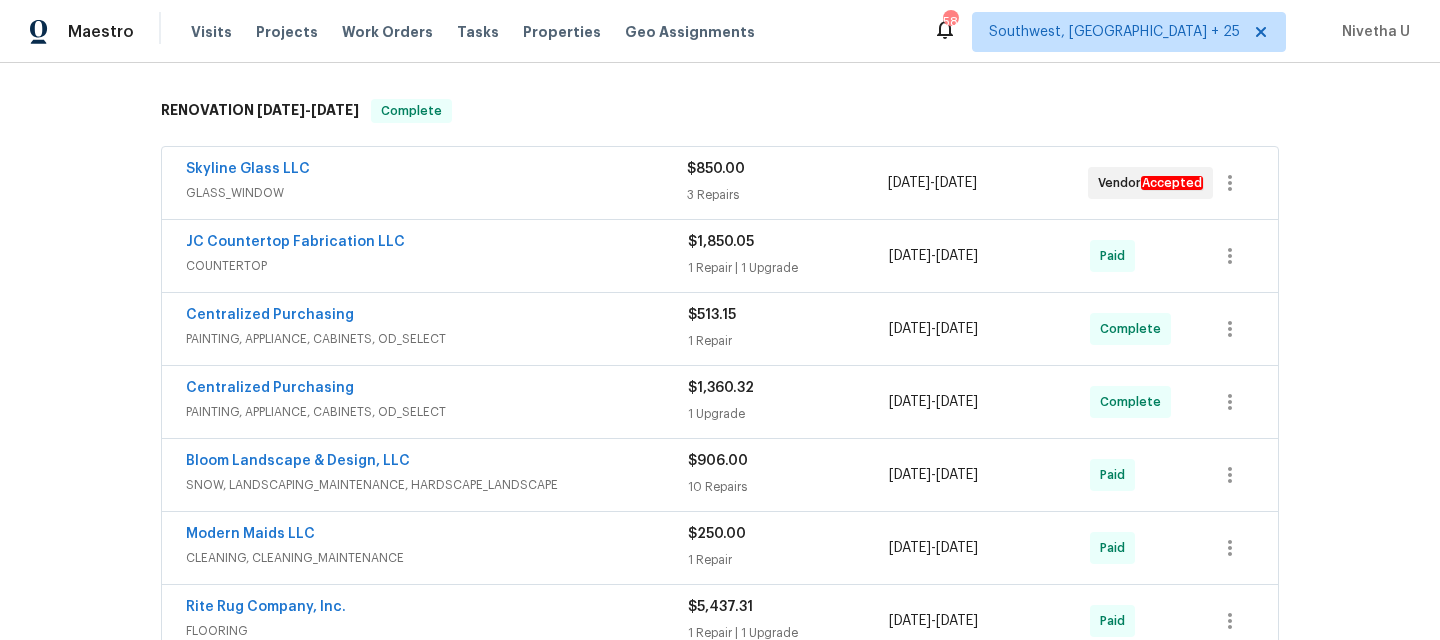 scroll, scrollTop: 0, scrollLeft: 0, axis: both 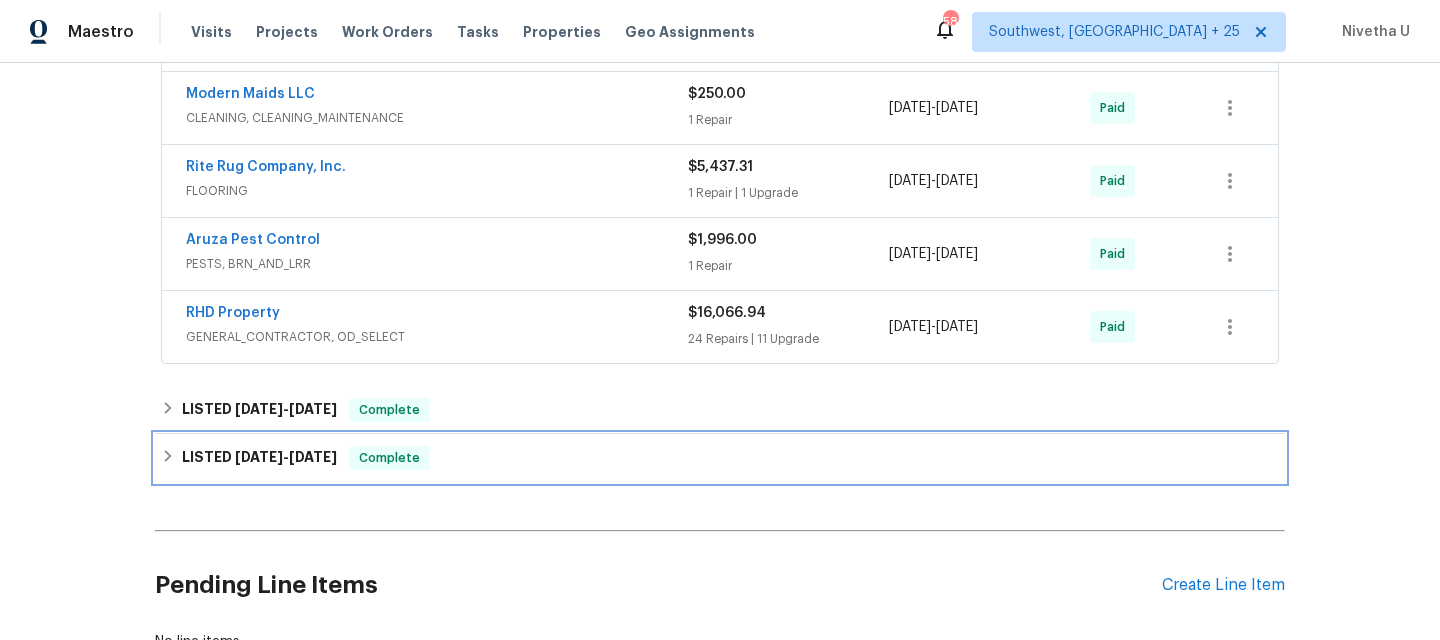 click on "LISTED   6/24/25  -  7/3/25 Complete" at bounding box center [720, 458] 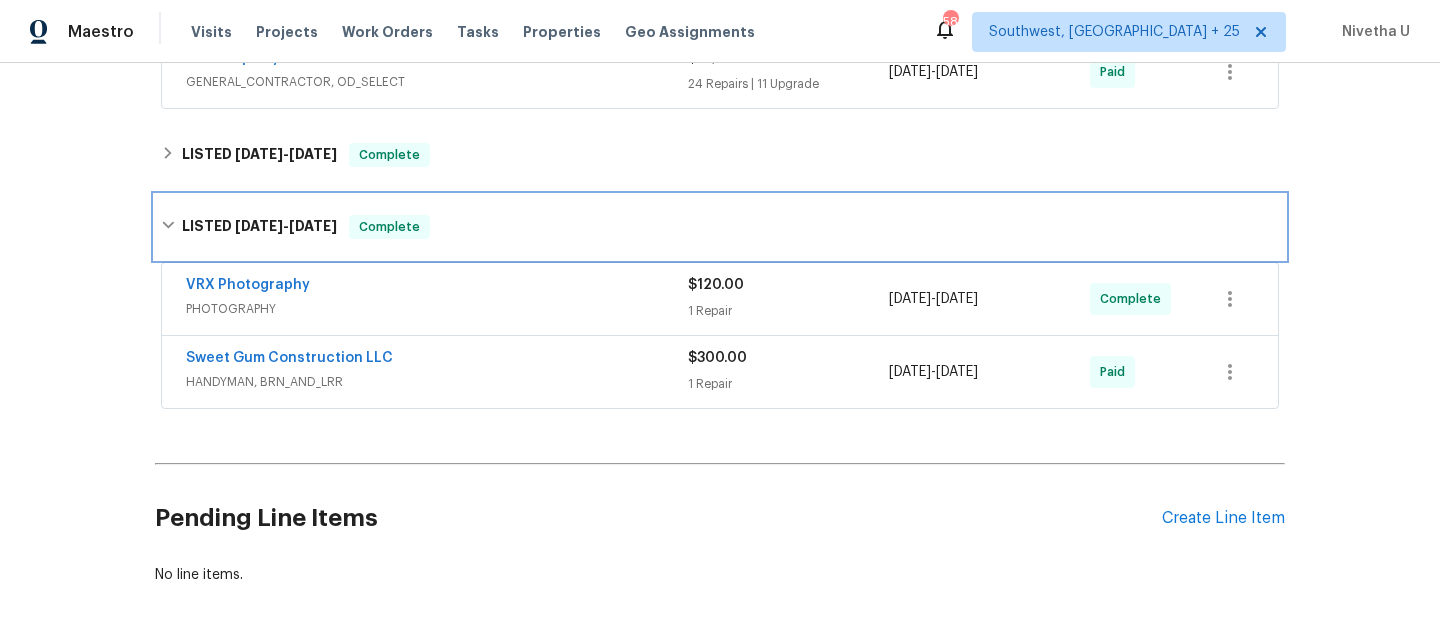 scroll, scrollTop: 997, scrollLeft: 0, axis: vertical 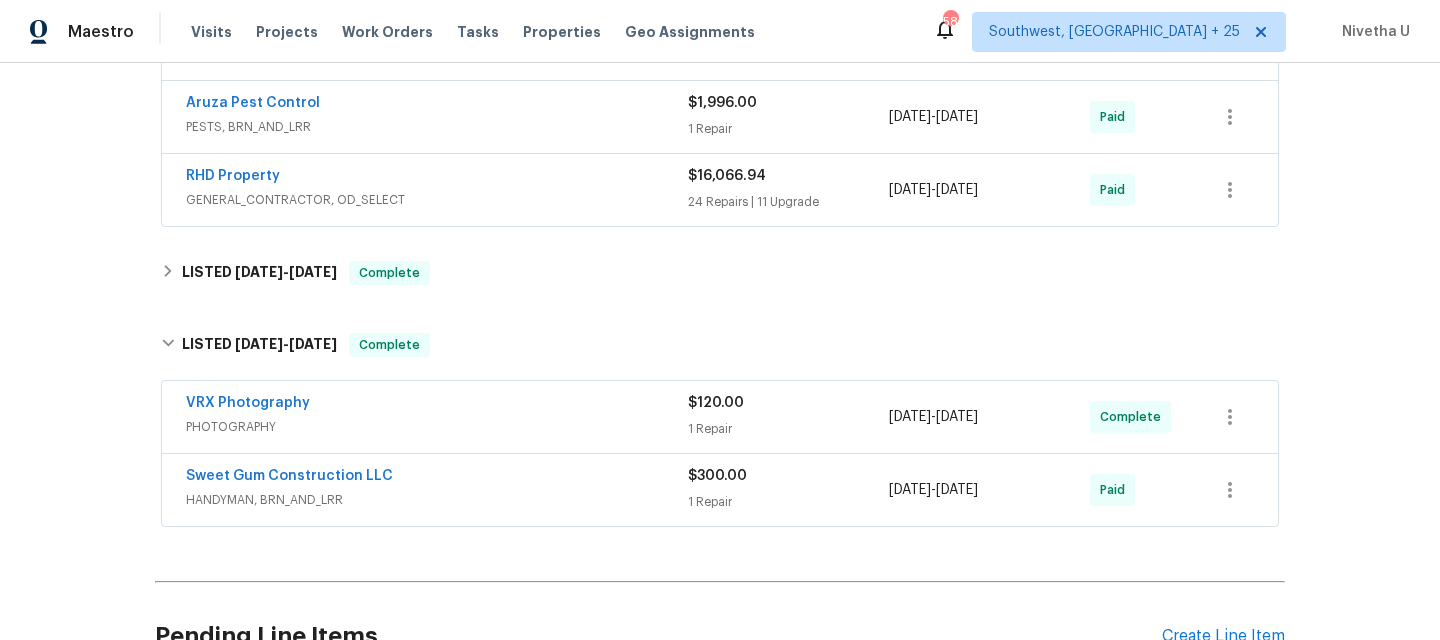 click on "Sweet Gum Construction LLC" at bounding box center [437, 478] 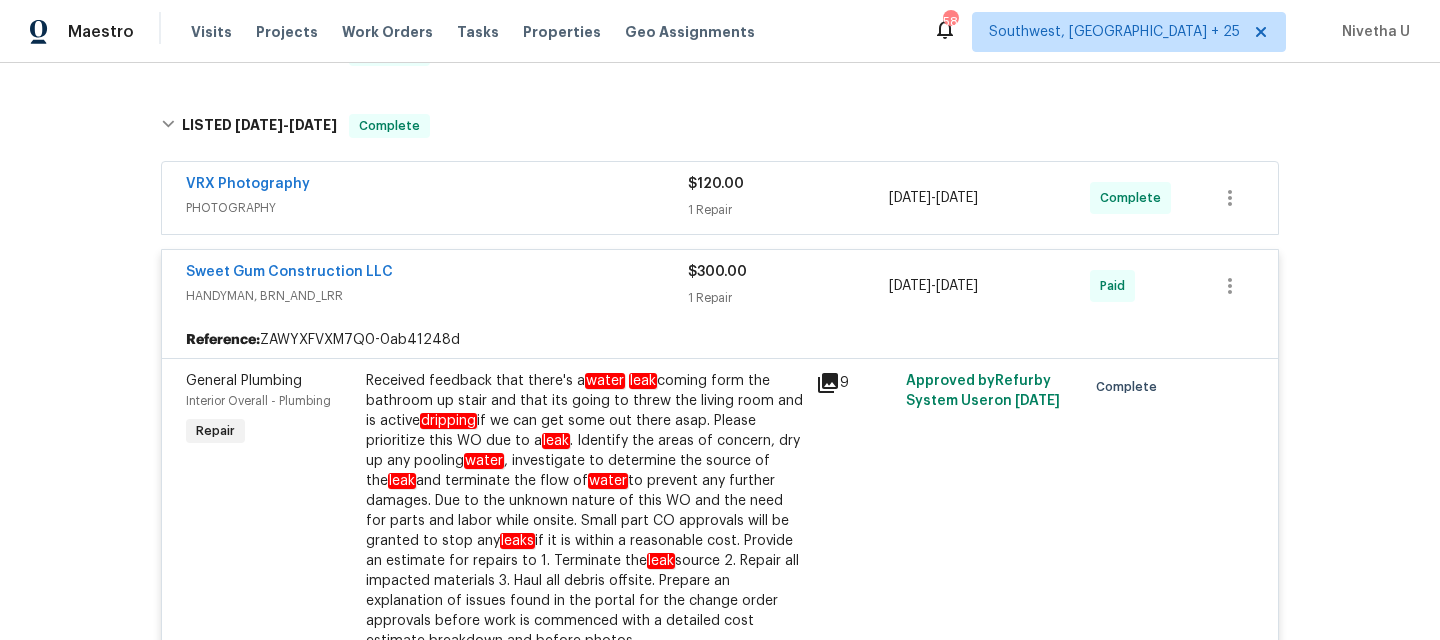 scroll, scrollTop: 1101, scrollLeft: 0, axis: vertical 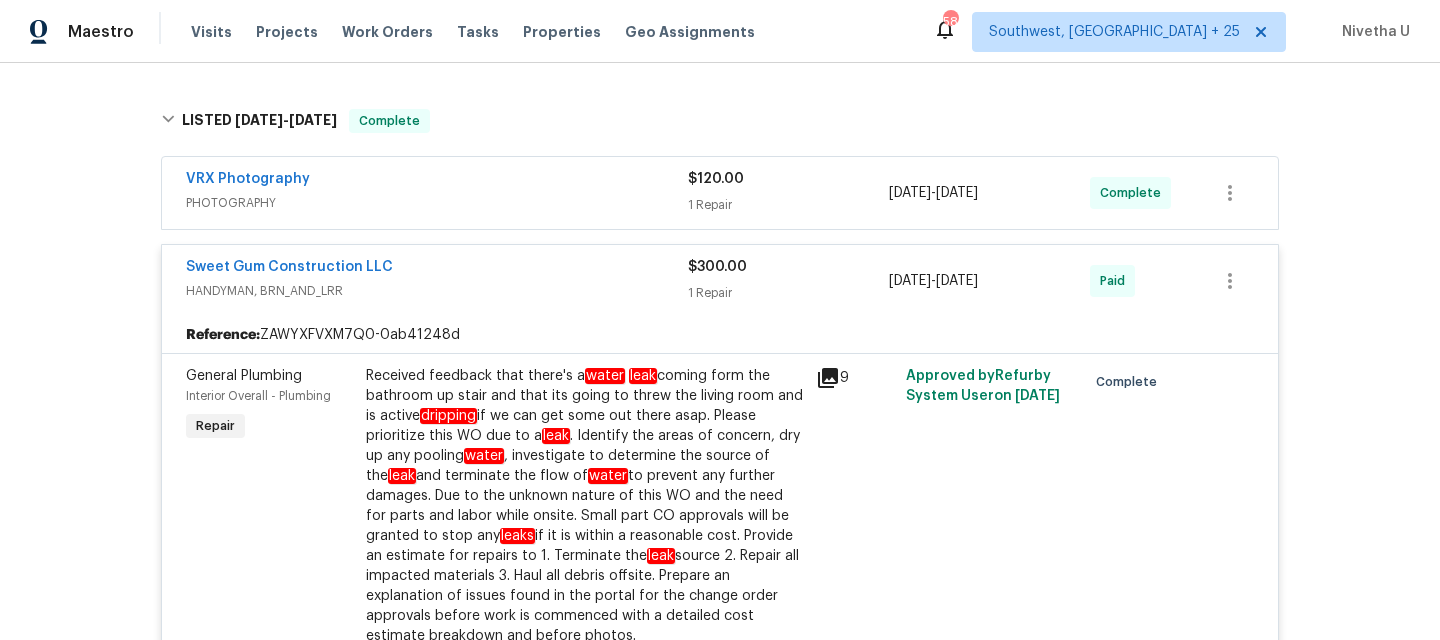 click on "HANDYMAN, BRN_AND_LRR" at bounding box center [437, 291] 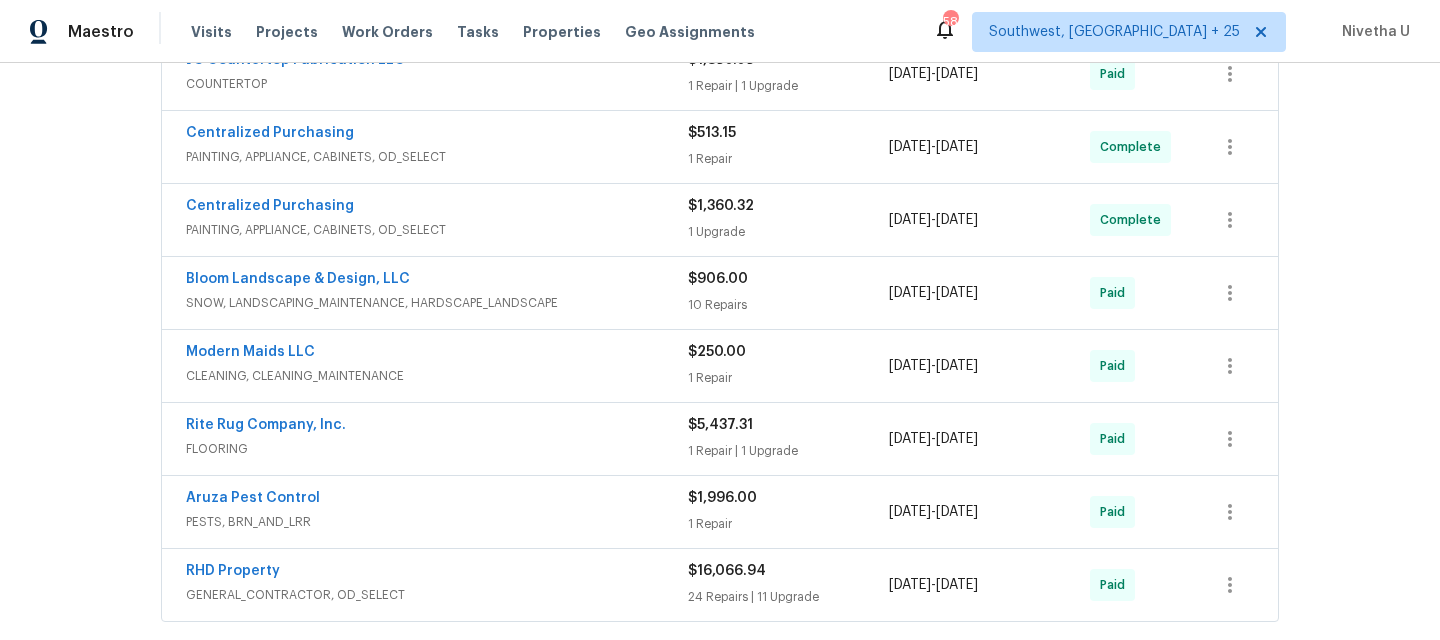 scroll, scrollTop: 309, scrollLeft: 0, axis: vertical 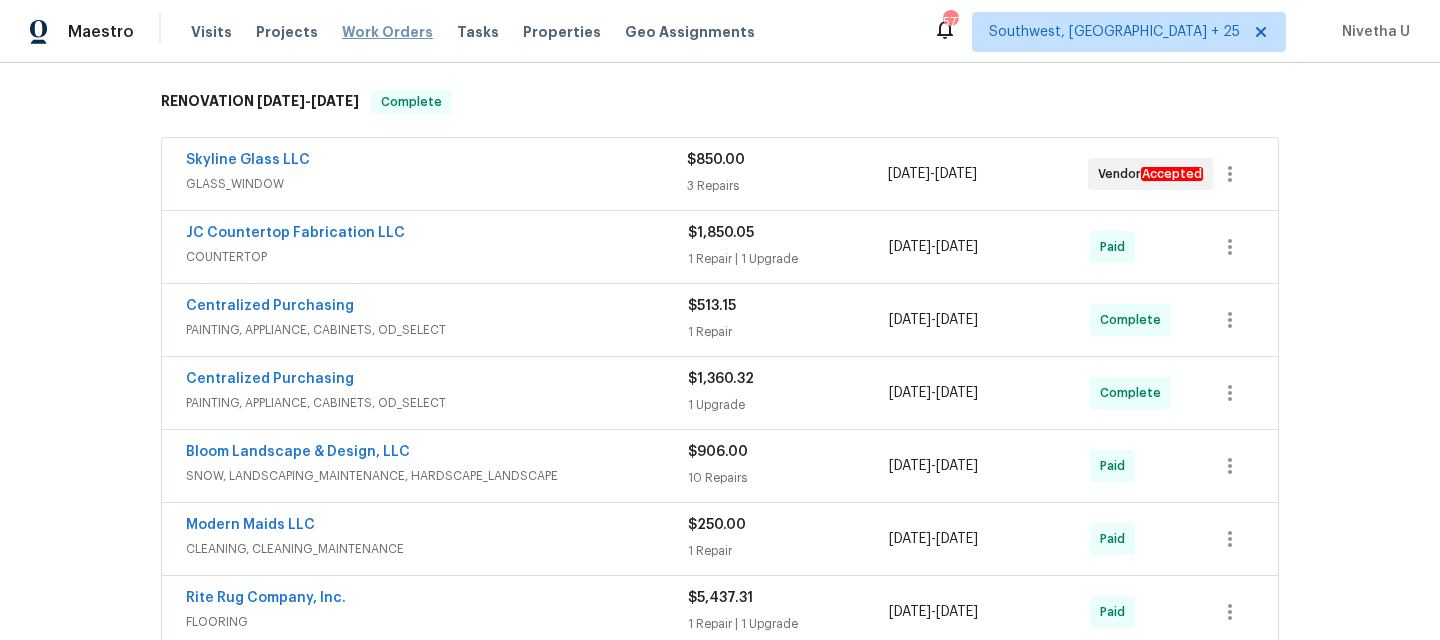 click on "Work Orders" at bounding box center [387, 32] 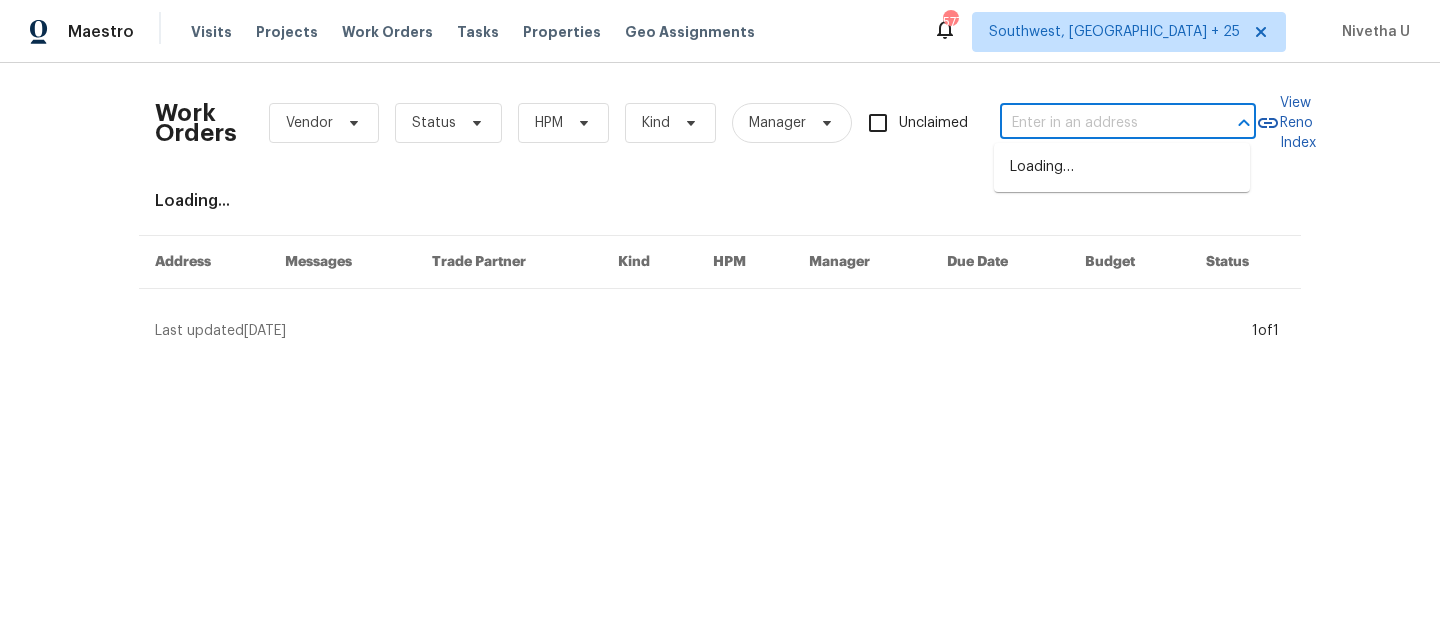 click at bounding box center [1100, 123] 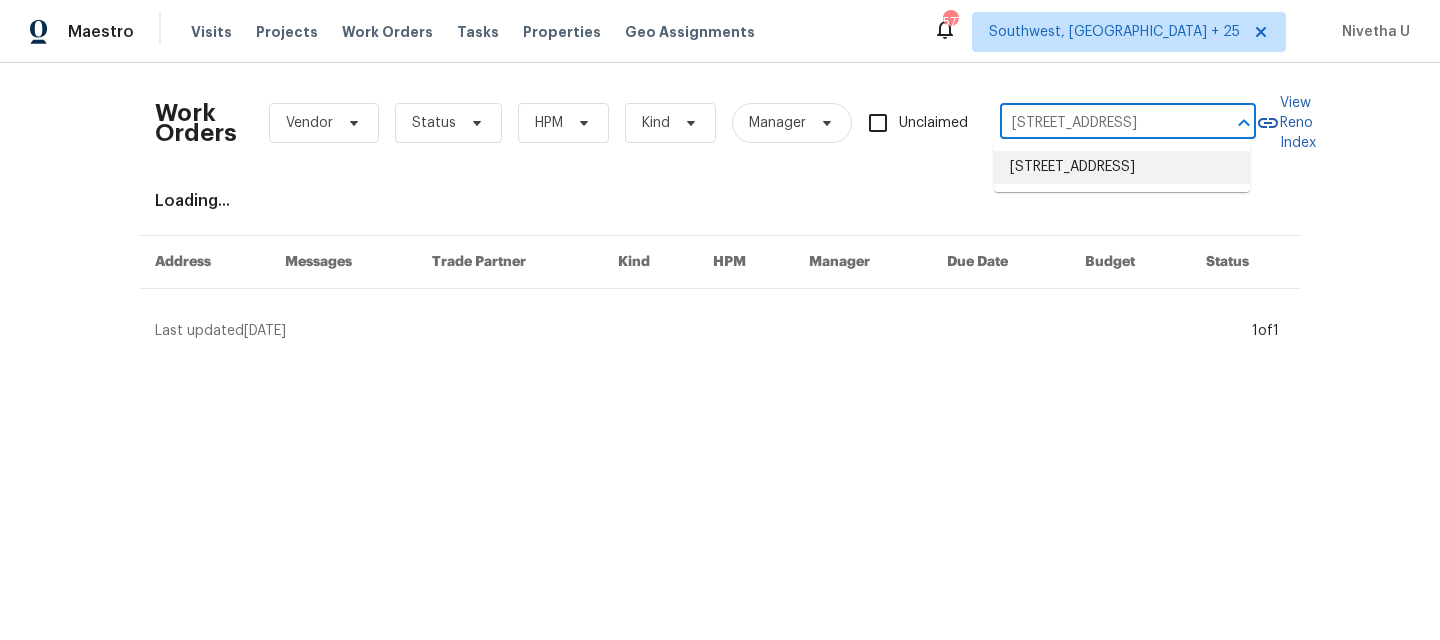 click on "710 W 1st St, Mesa, AZ 85201" at bounding box center [1122, 167] 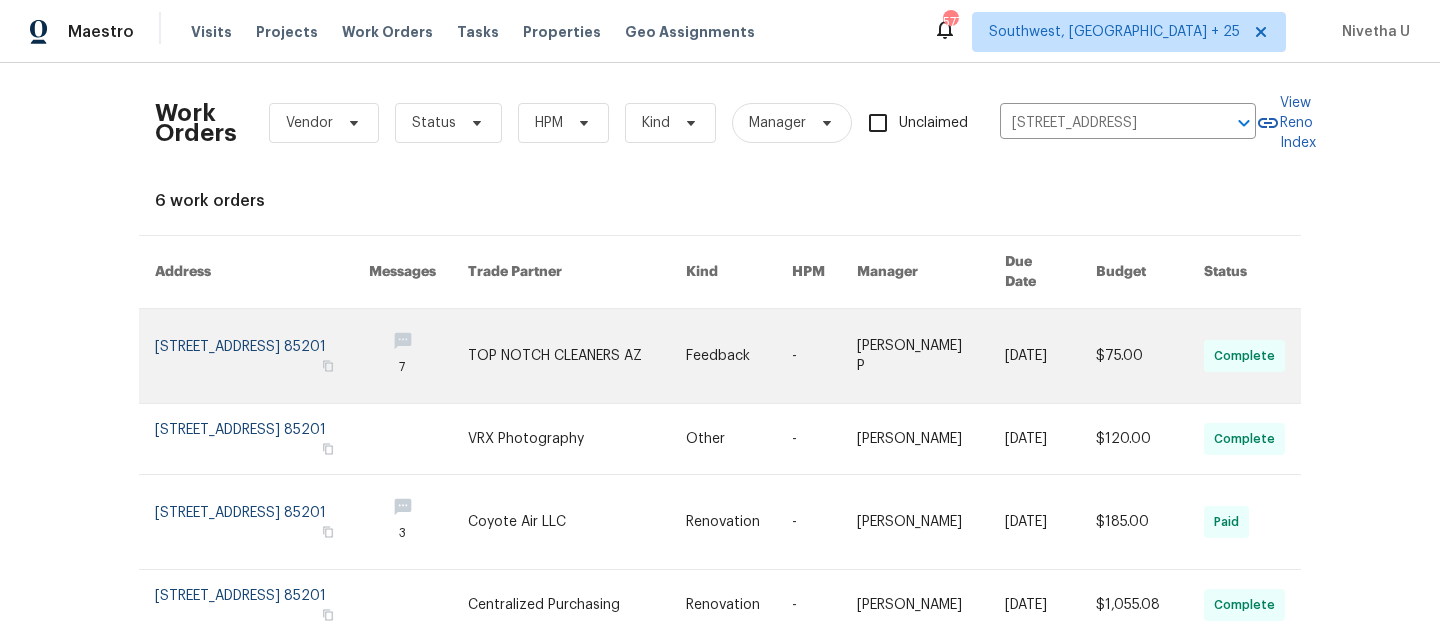 click at bounding box center [262, 356] 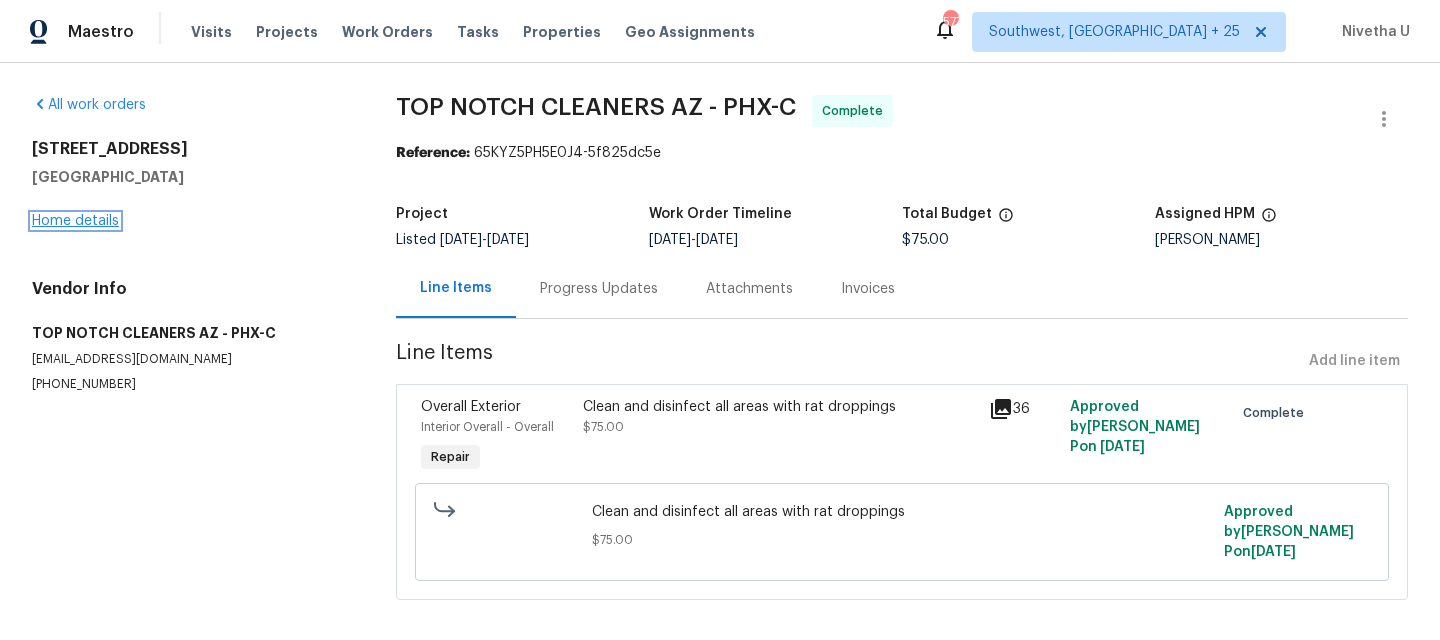 click on "Home details" at bounding box center (75, 221) 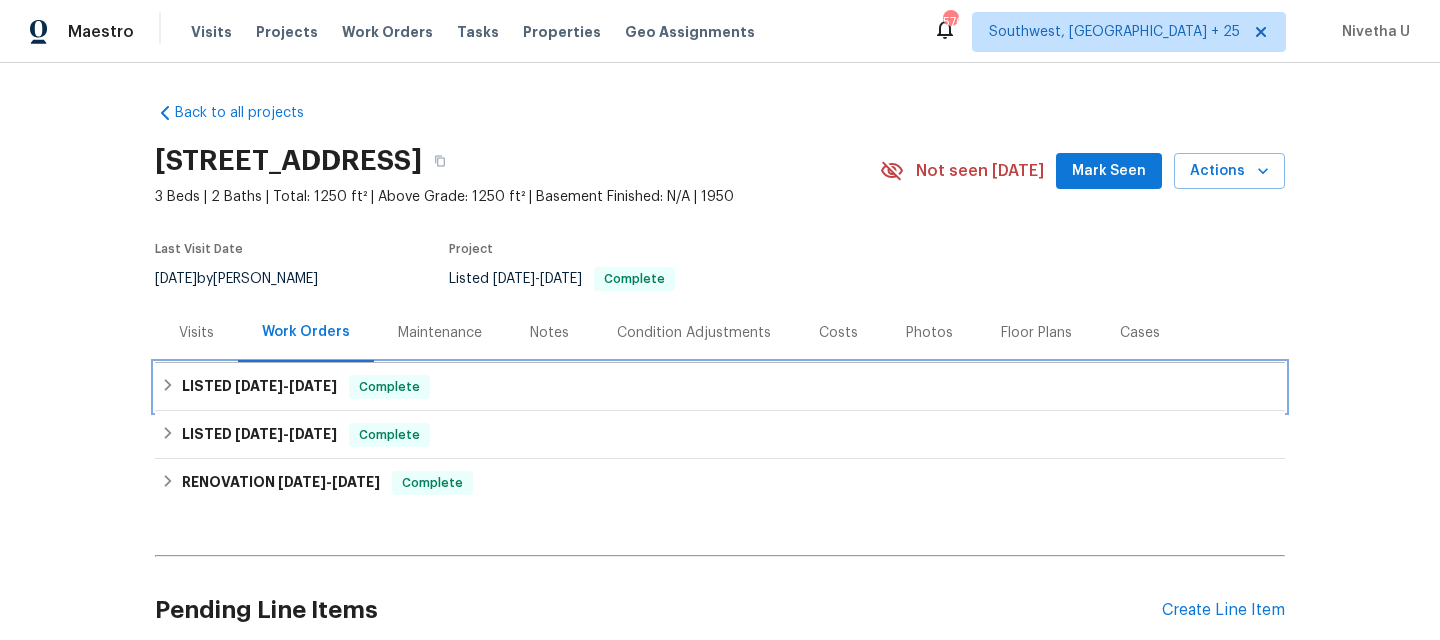 click on "LISTED   7/11/25  -  7/18/25 Complete" at bounding box center [720, 387] 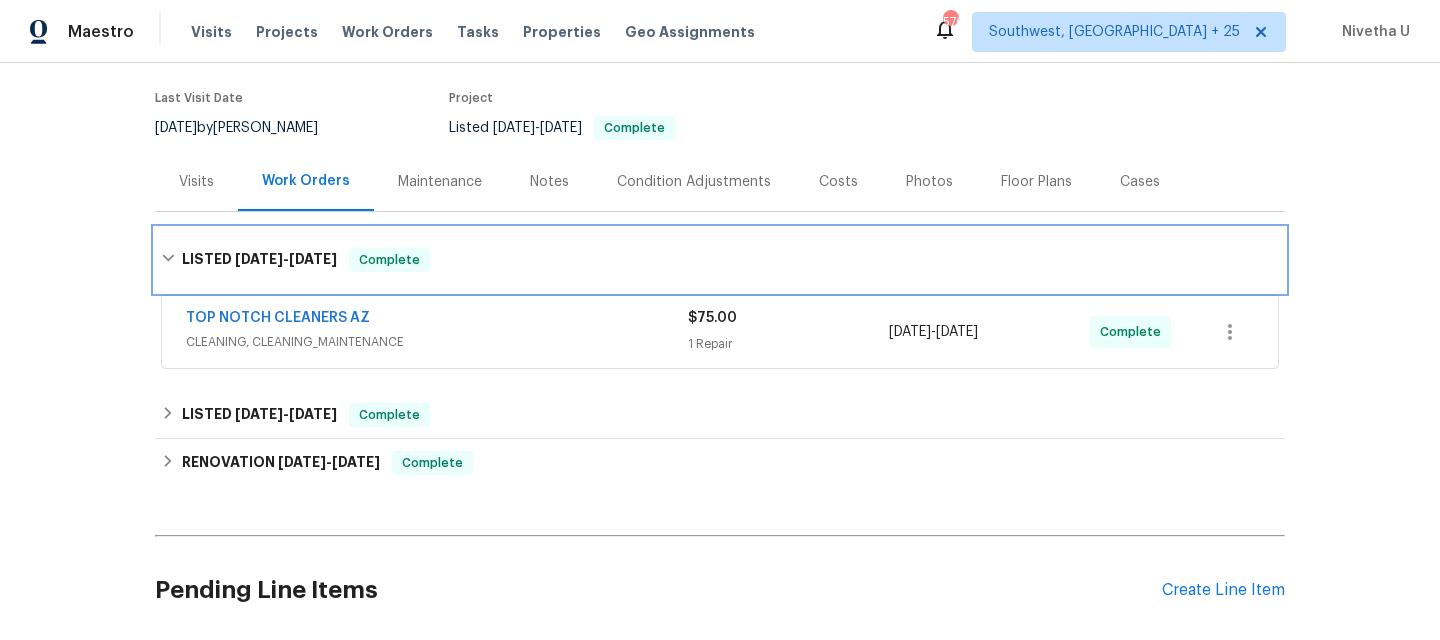 scroll, scrollTop: 153, scrollLeft: 0, axis: vertical 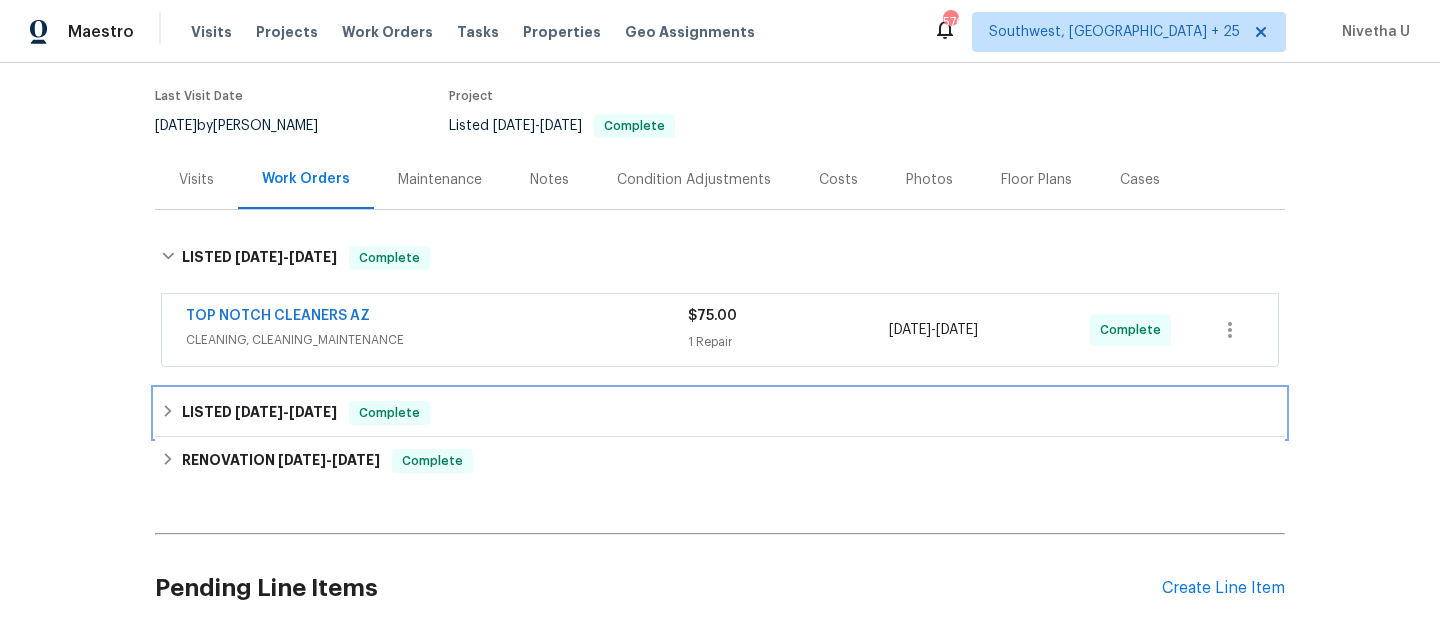 click on "LISTED   7/3/25  -  7/4/25 Complete" at bounding box center [720, 413] 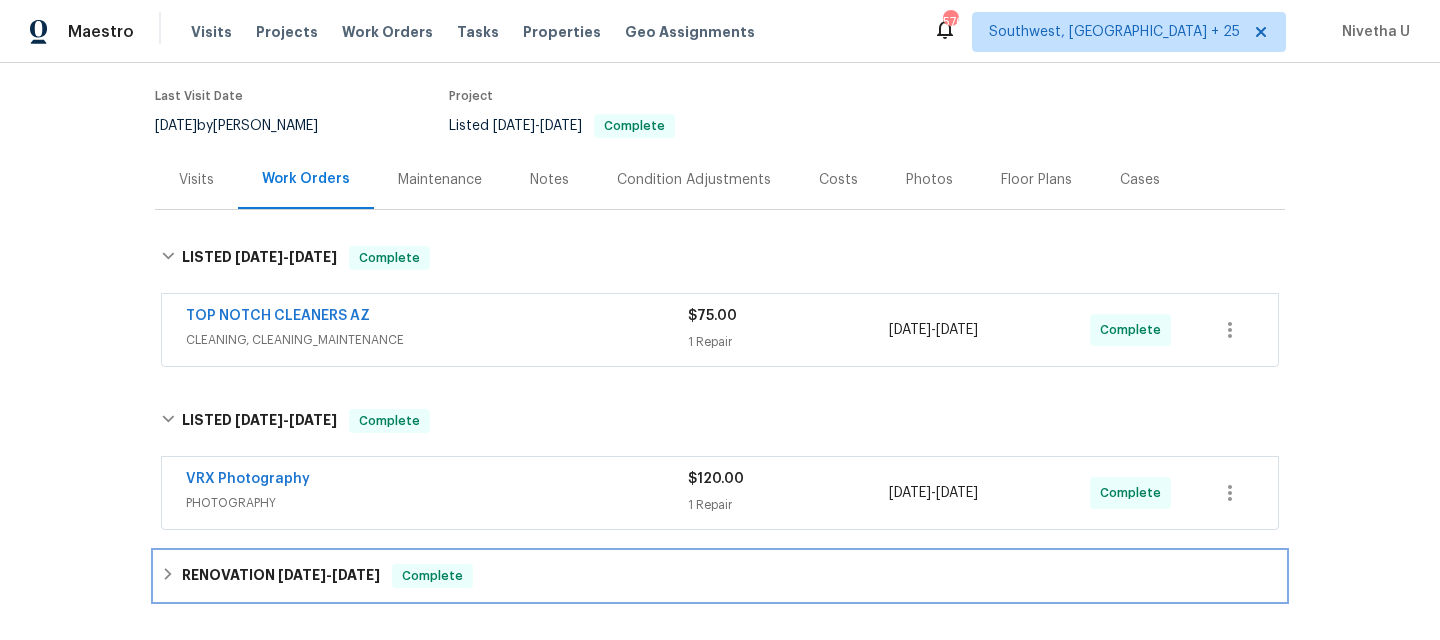 click on "RENOVATION   6/18/25  -  7/10/25 Complete" at bounding box center (720, 576) 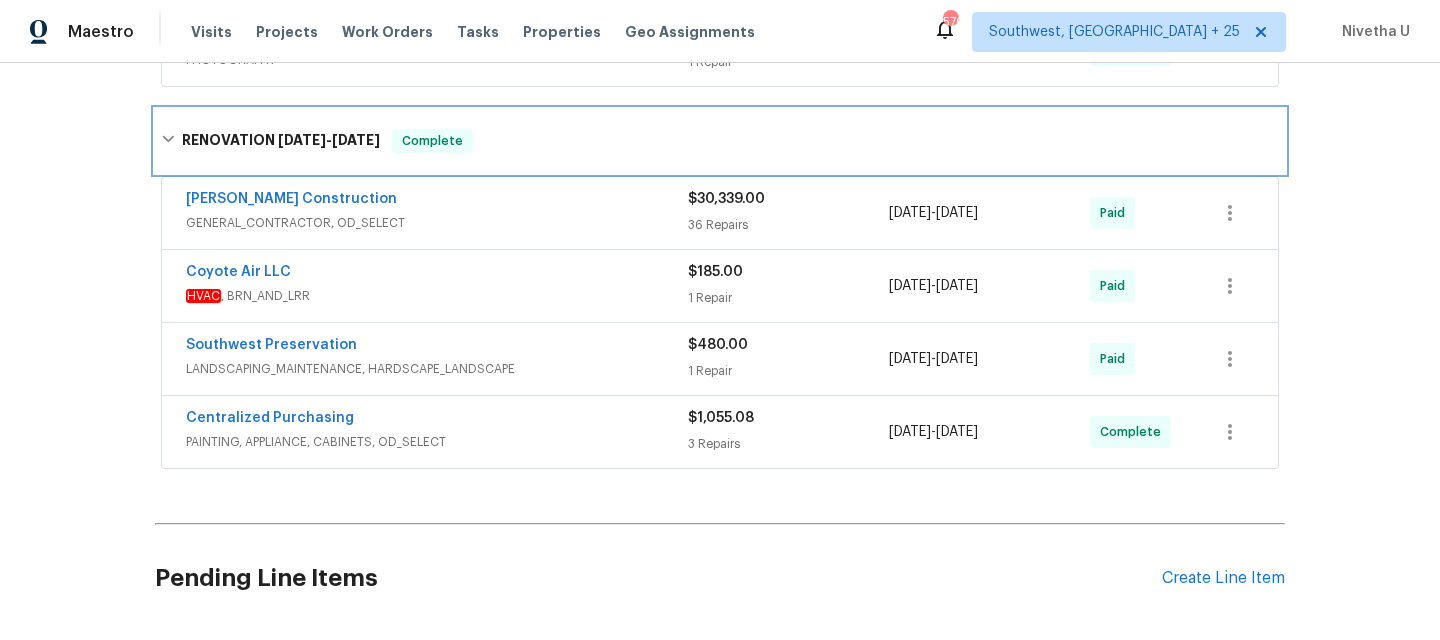 scroll, scrollTop: 619, scrollLeft: 0, axis: vertical 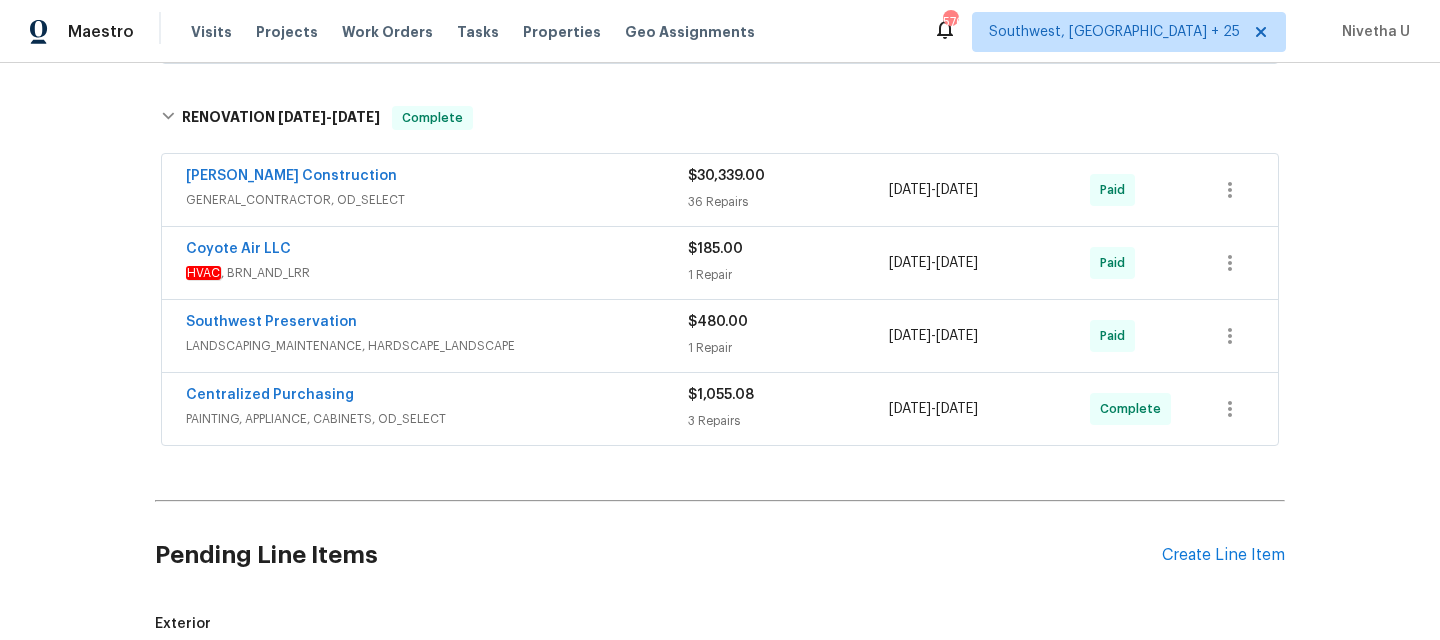 click on "Pending Line Items" at bounding box center (658, 555) 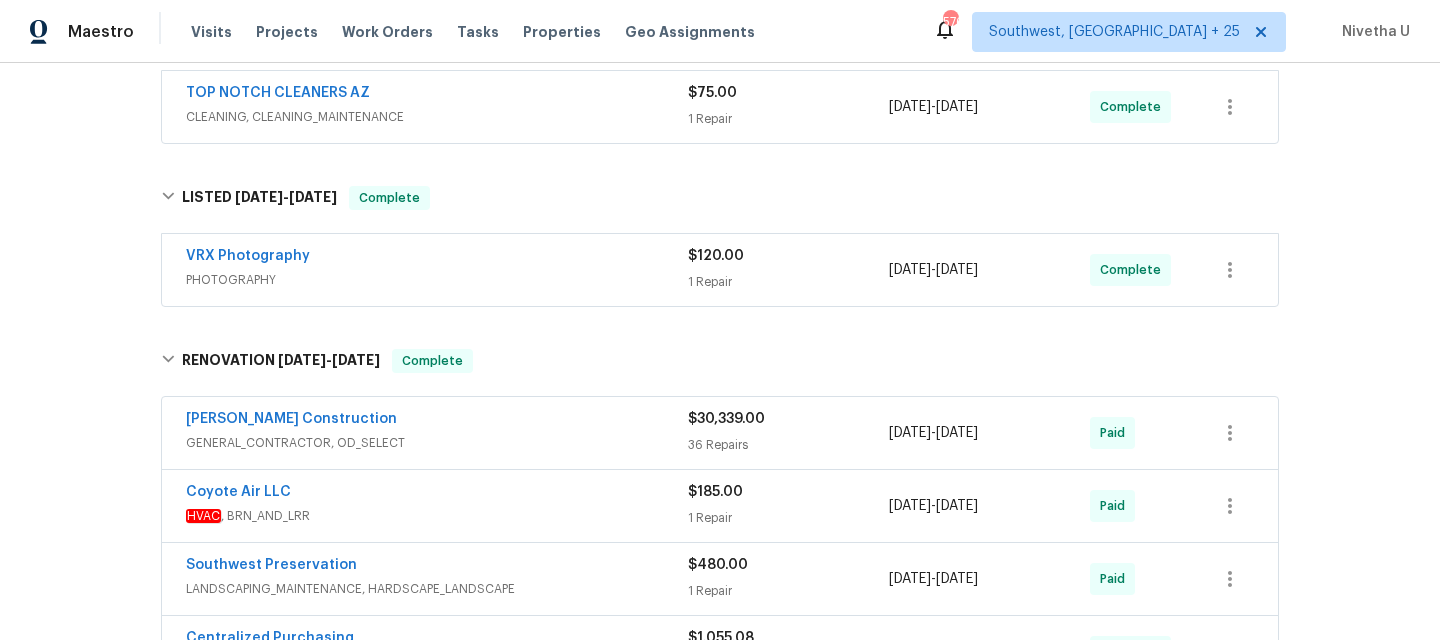 scroll, scrollTop: 219, scrollLeft: 0, axis: vertical 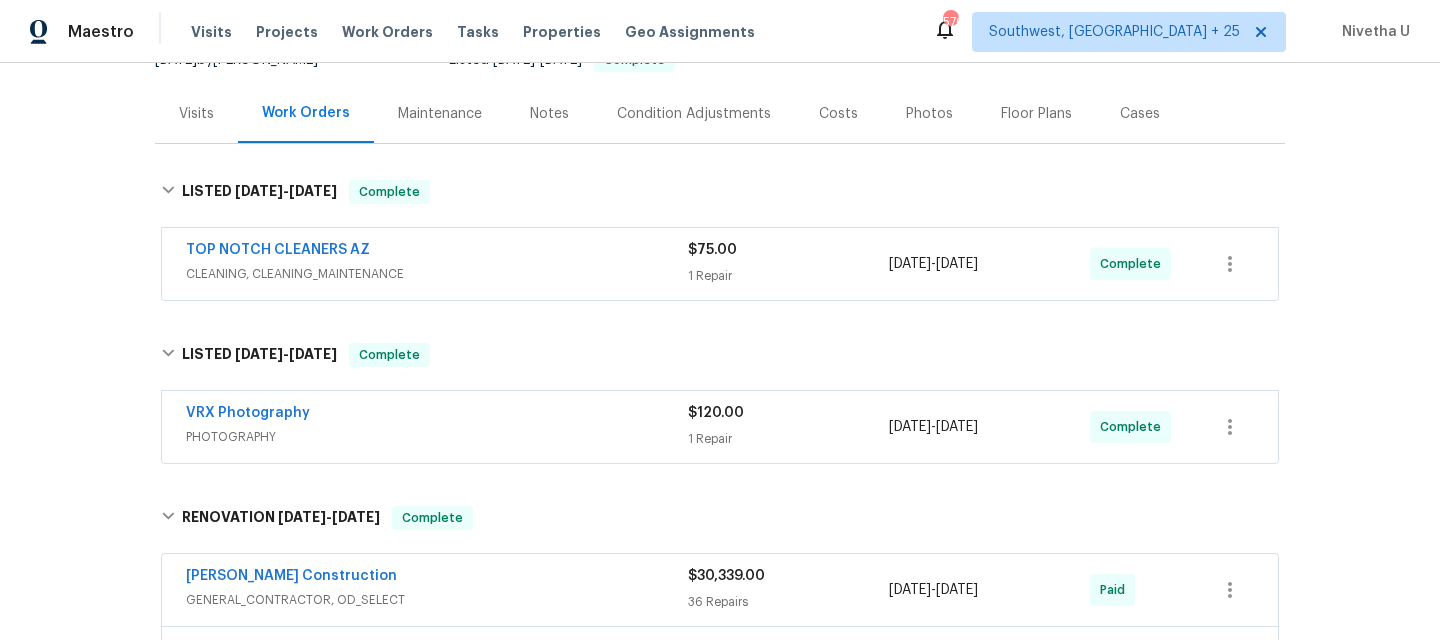 click on "TOP NOTCH CLEANERS AZ" at bounding box center (437, 252) 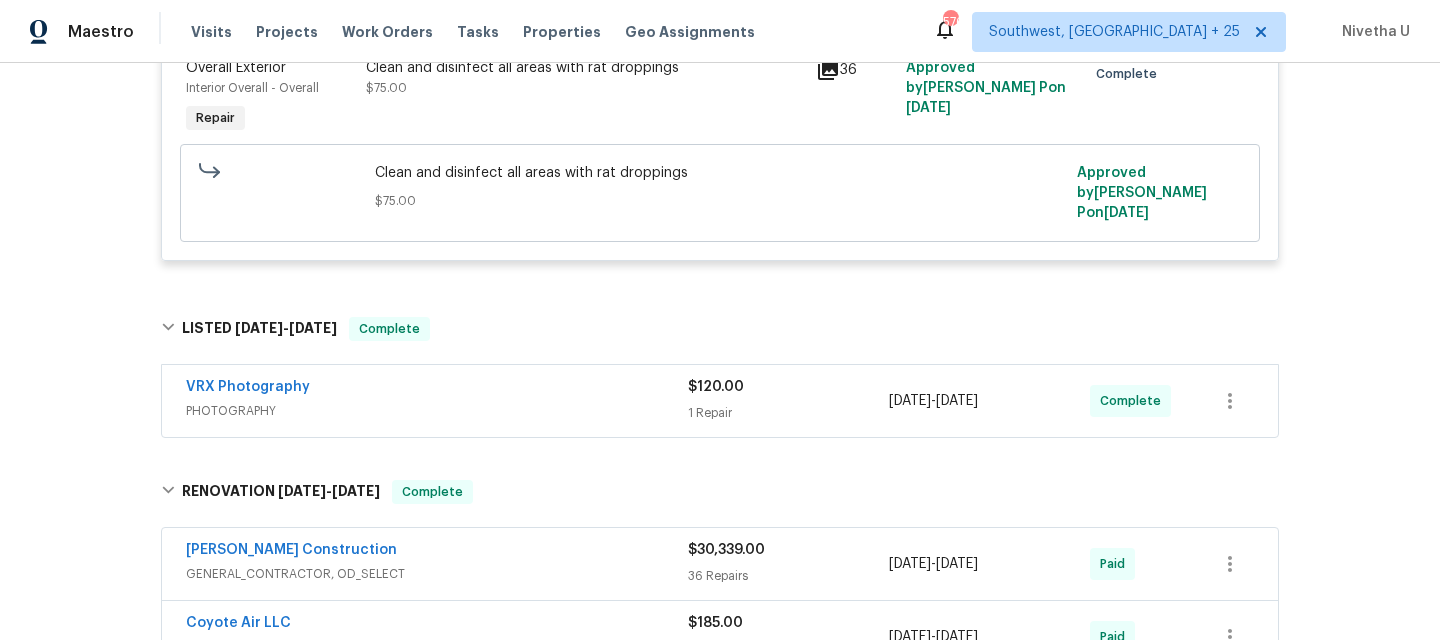 scroll, scrollTop: 562, scrollLeft: 0, axis: vertical 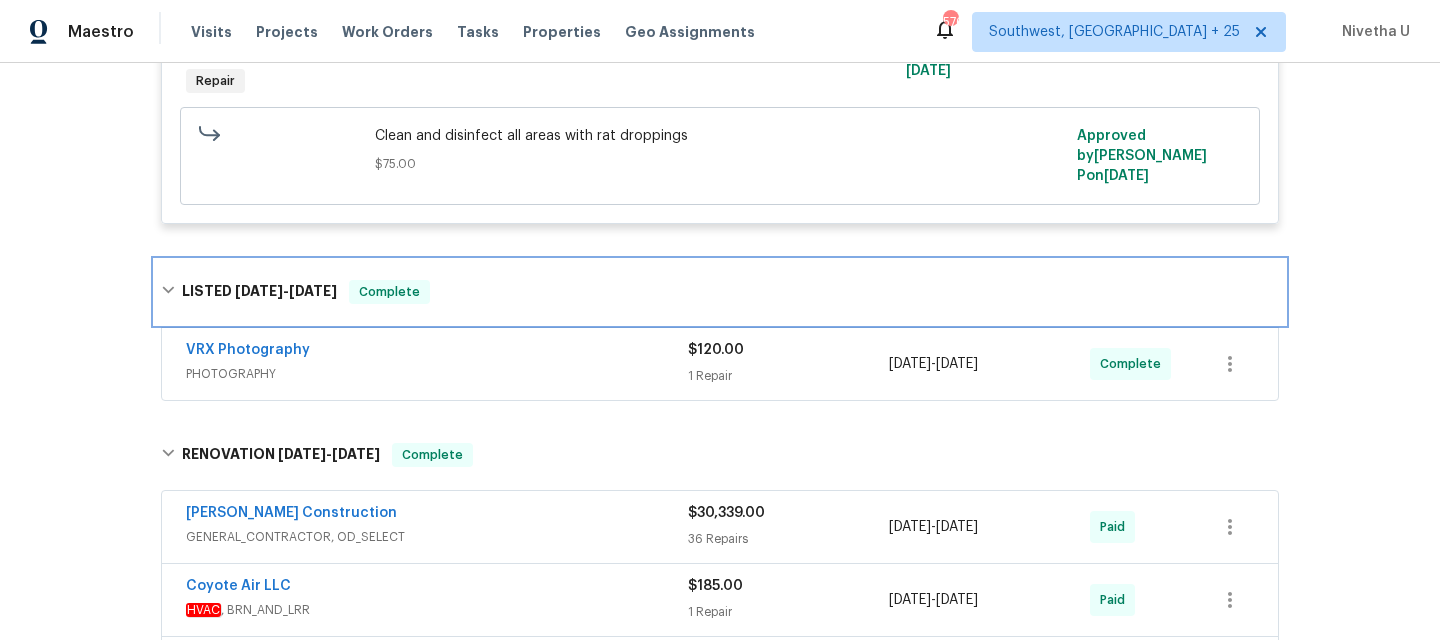 click on "LISTED   7/3/25  -  7/4/25 Complete" at bounding box center [720, 292] 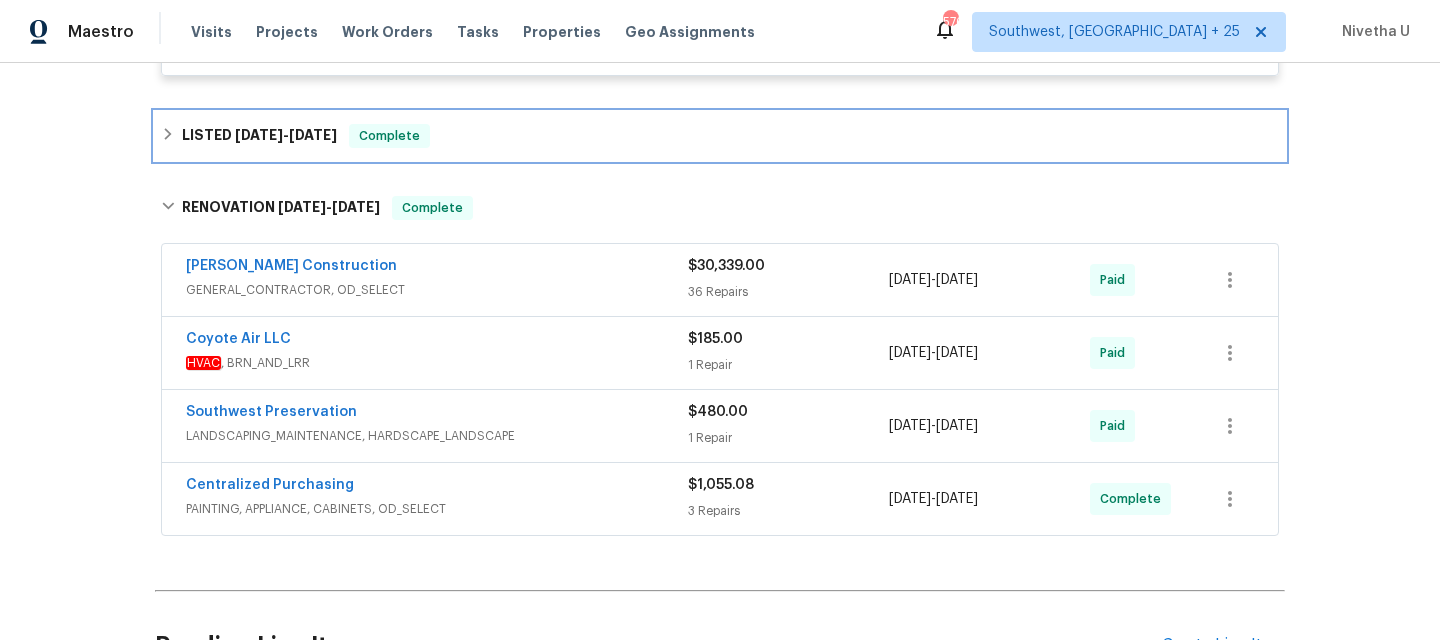 scroll, scrollTop: 806, scrollLeft: 0, axis: vertical 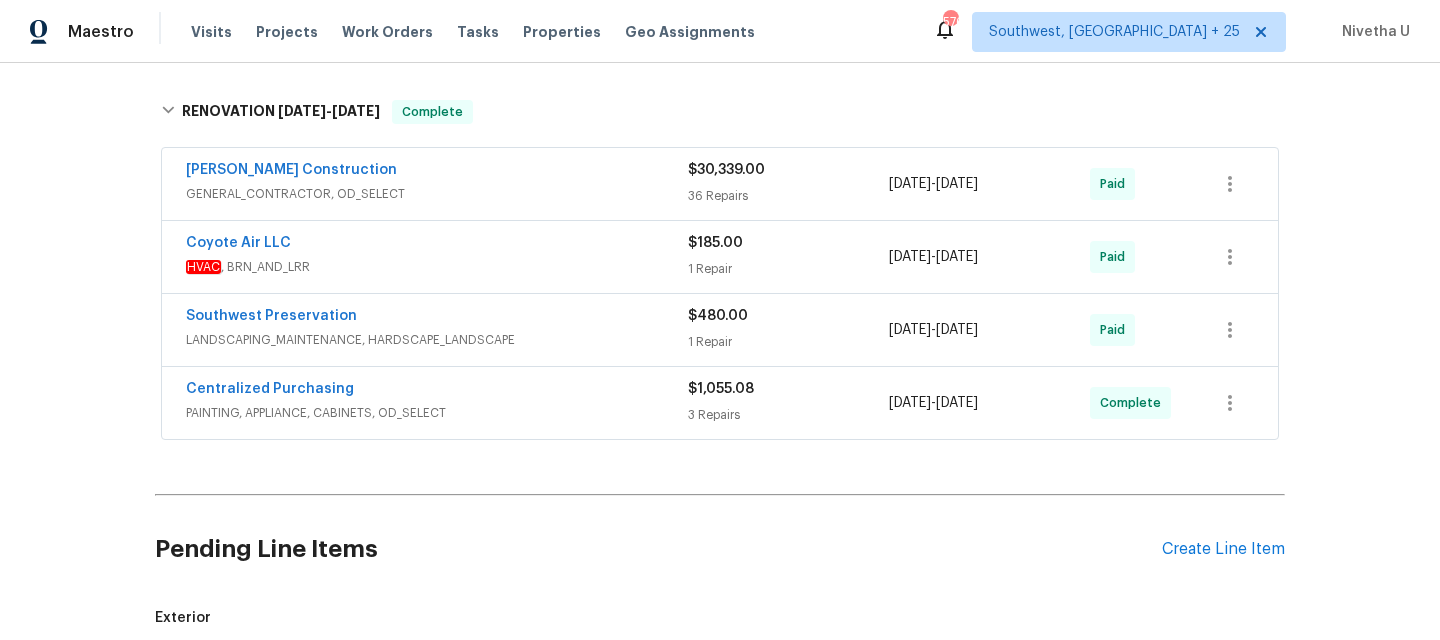 click on "LANDSCAPING_MAINTENANCE, HARDSCAPE_LANDSCAPE" at bounding box center (437, 340) 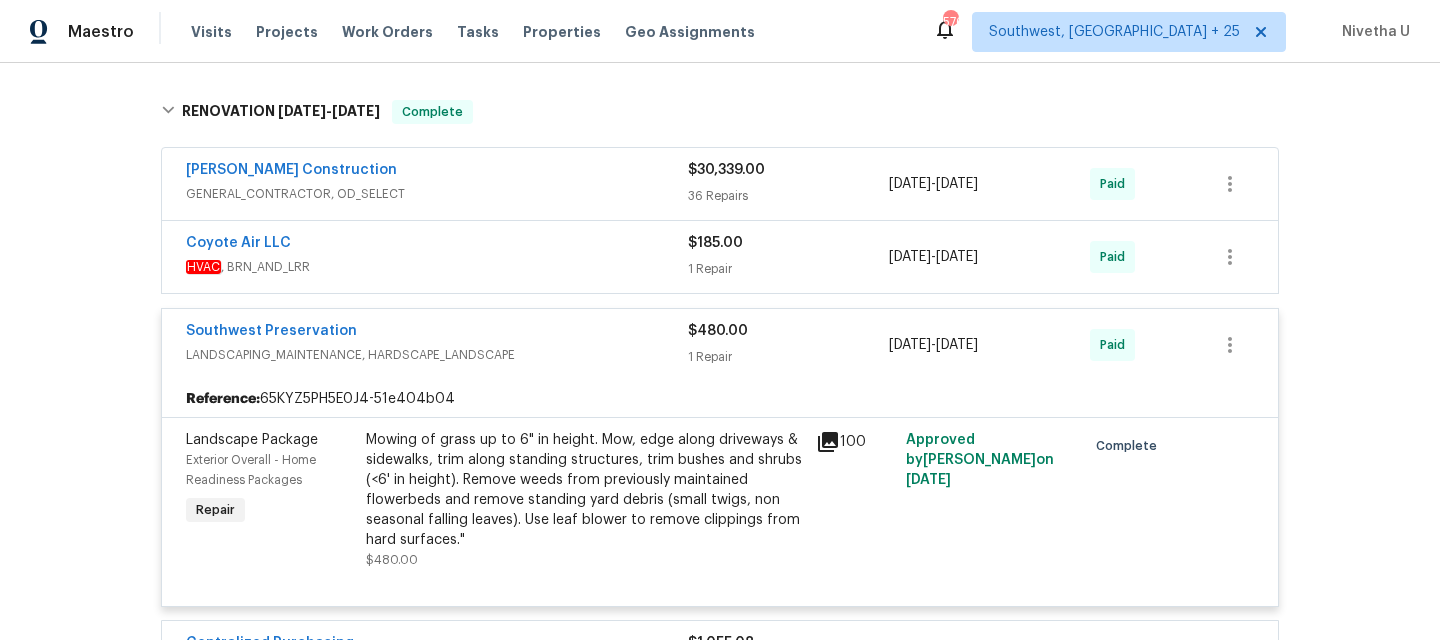 click on "HVAC , BRN_AND_LRR" at bounding box center (437, 267) 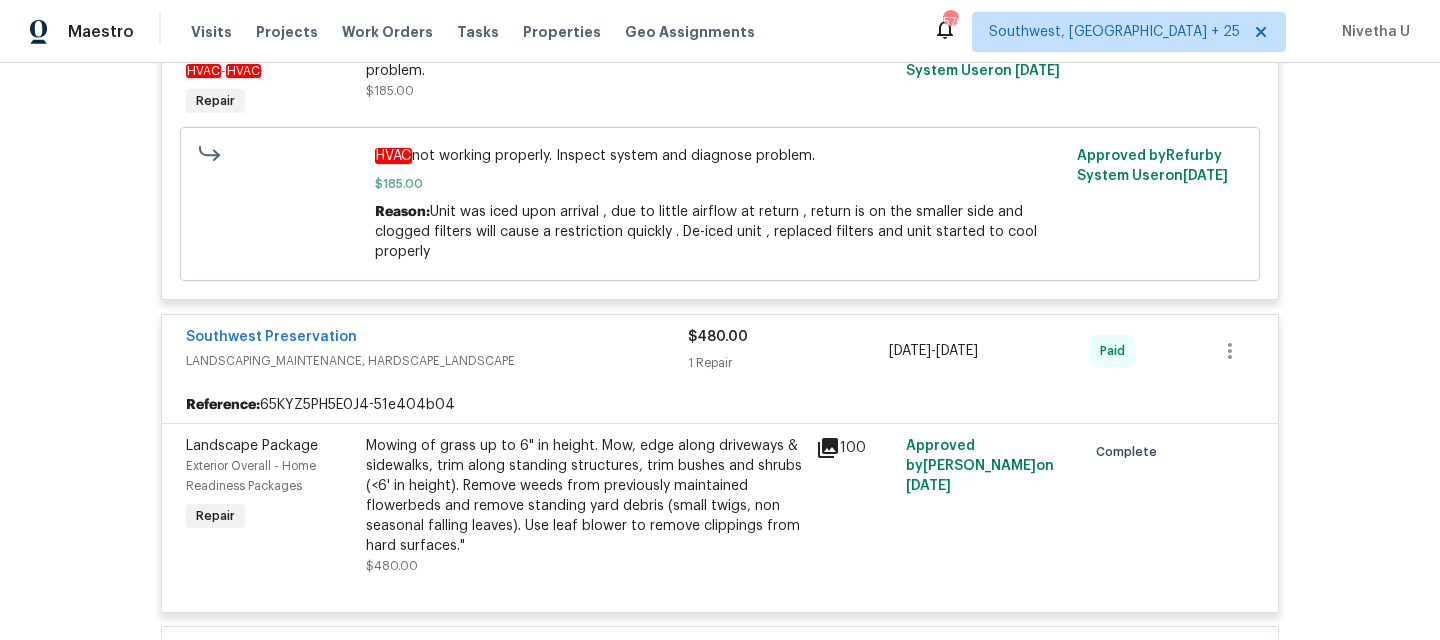 scroll, scrollTop: 1444, scrollLeft: 0, axis: vertical 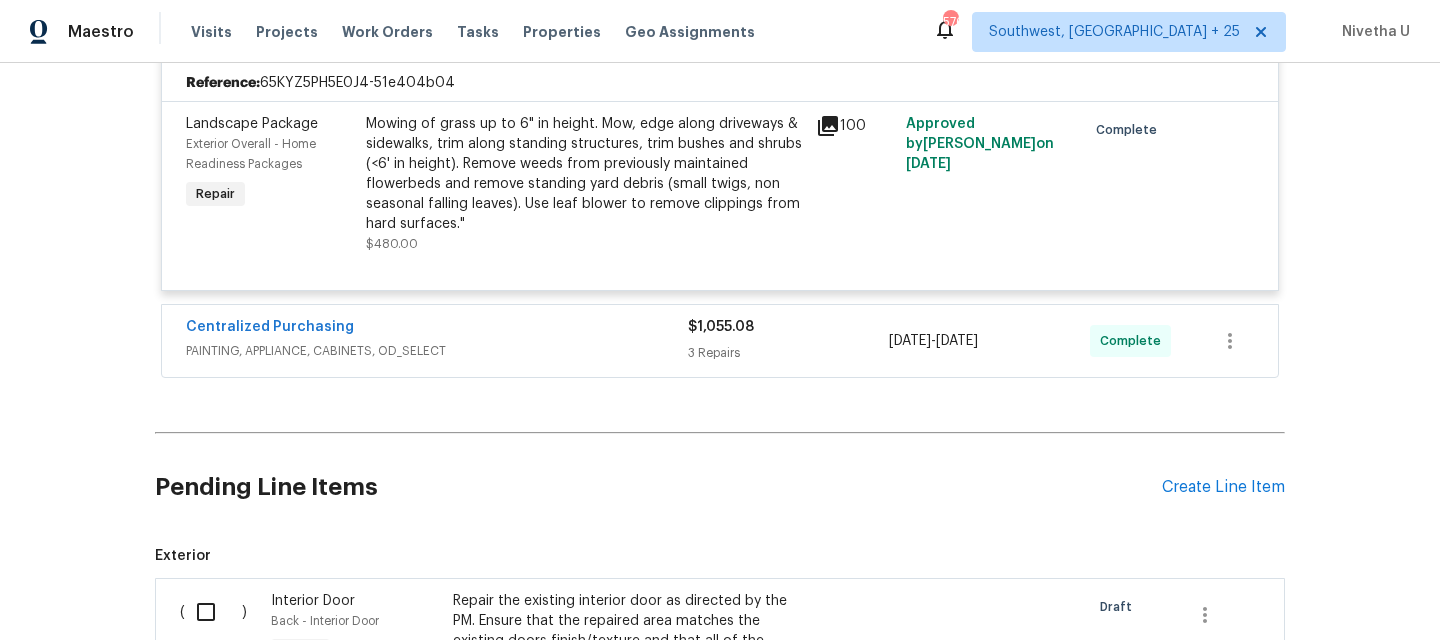 click on "Centralized Purchasing" at bounding box center (437, 329) 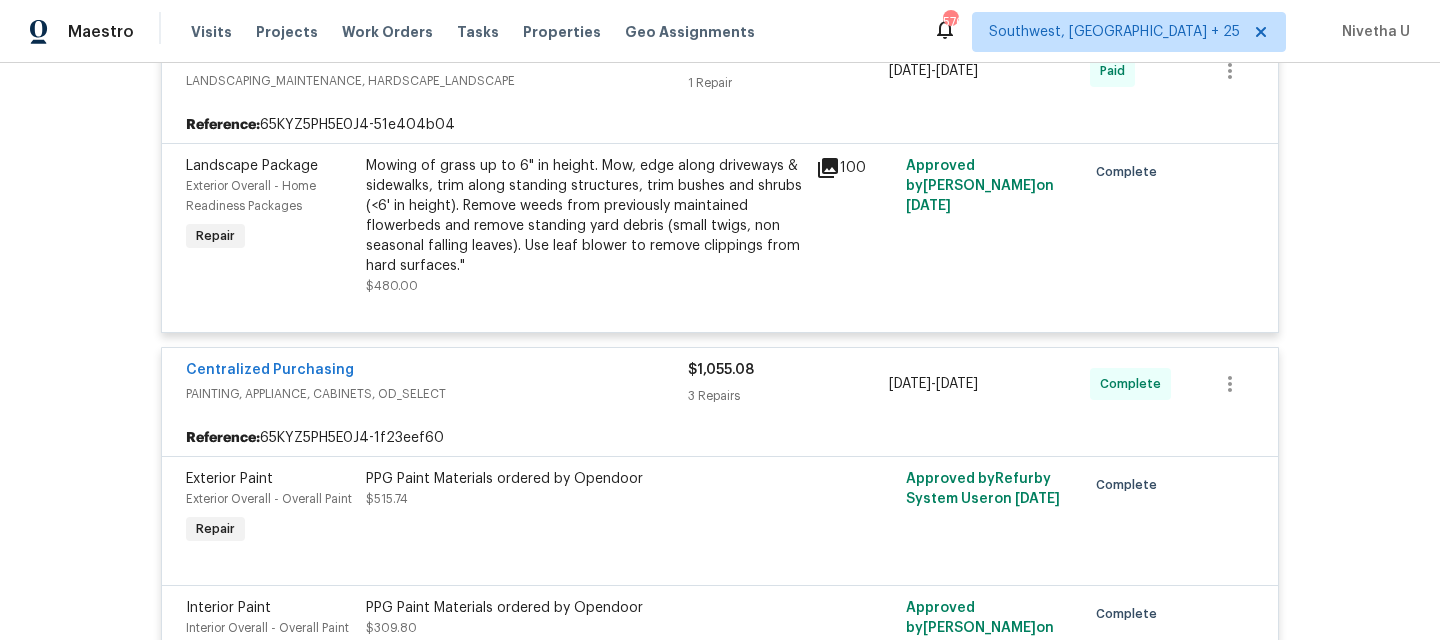 click on "Centralized Purchasing PAINTING, APPLIANCE, CABINETS, OD_SELECT" at bounding box center [437, 384] 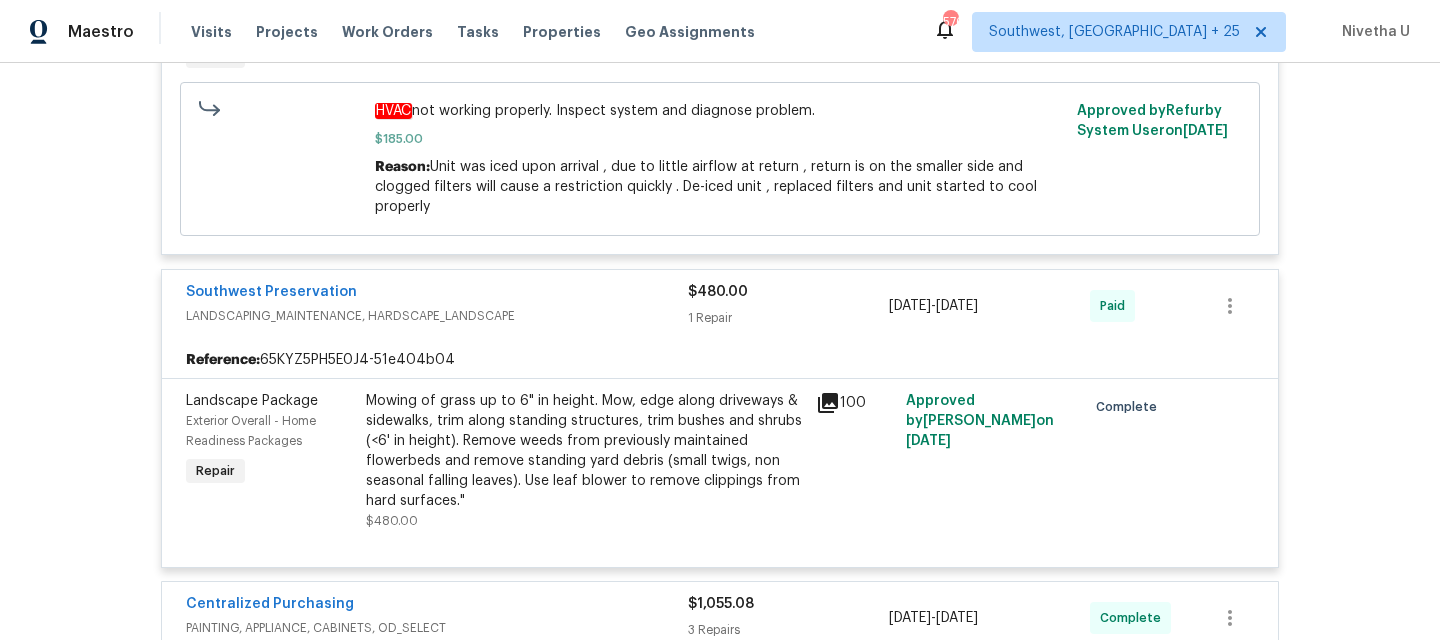 click on "LANDSCAPING_MAINTENANCE, HARDSCAPE_LANDSCAPE" at bounding box center [437, 316] 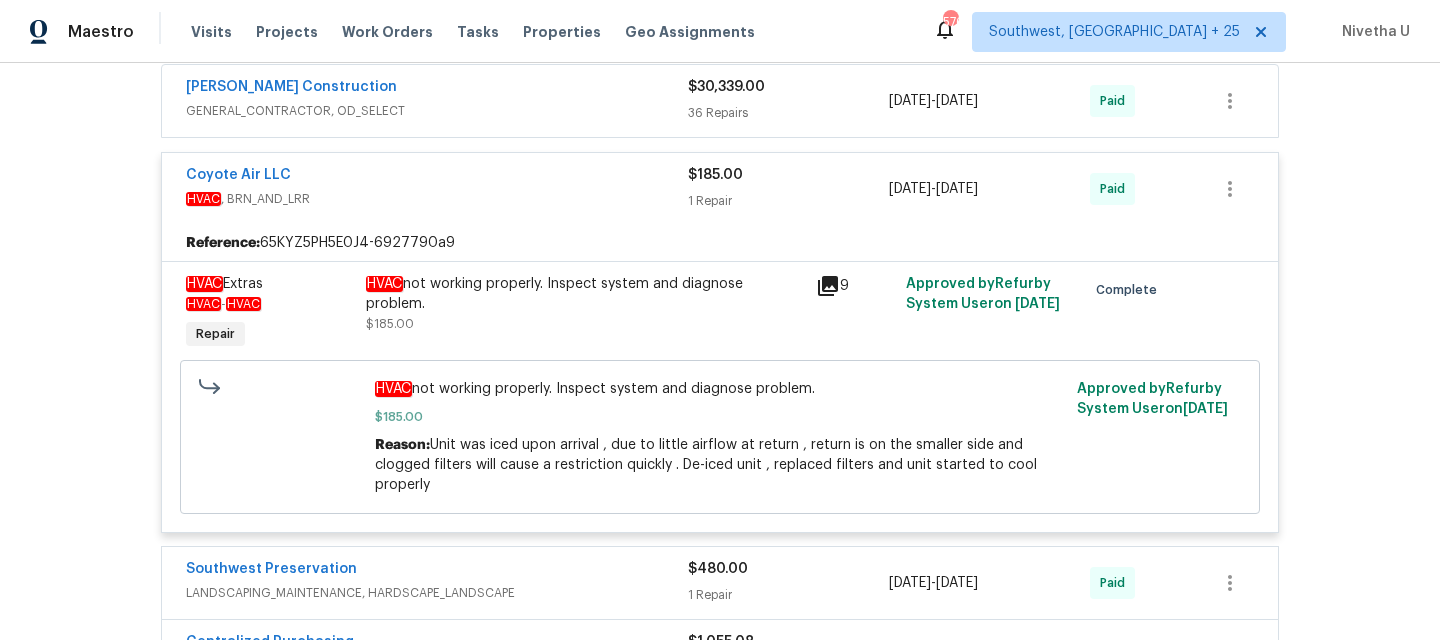 scroll, scrollTop: 778, scrollLeft: 0, axis: vertical 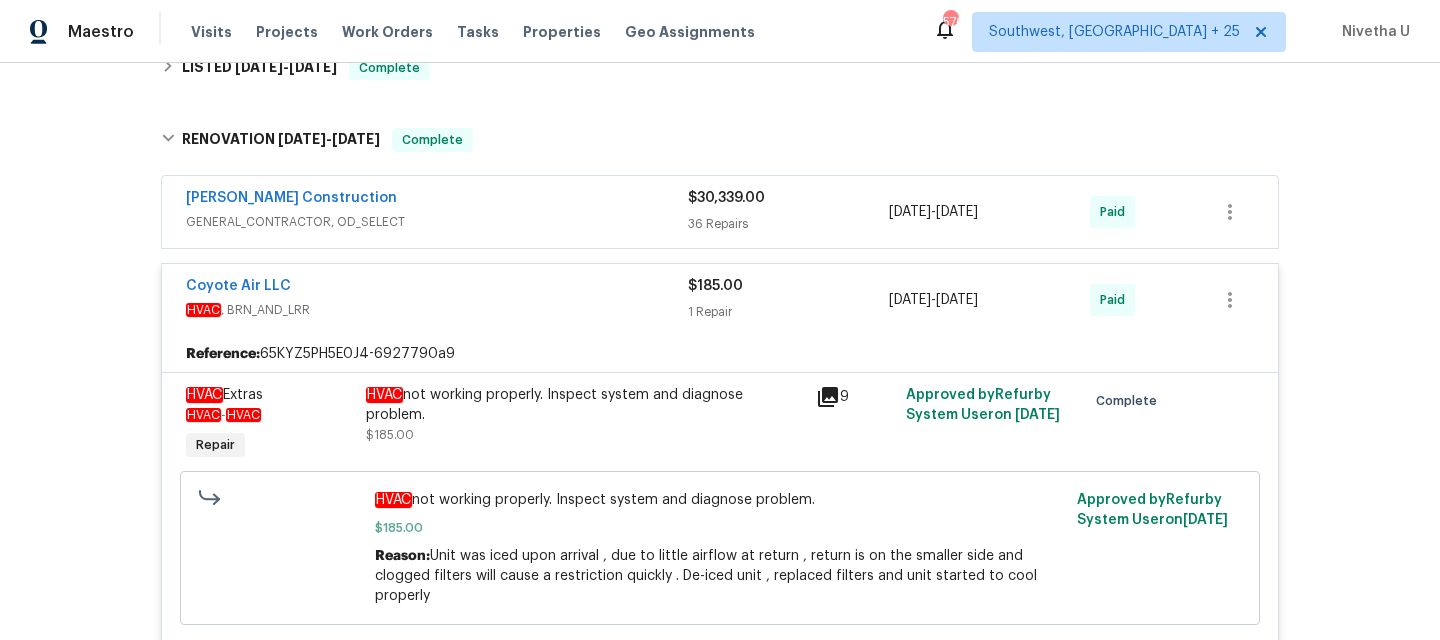 click on "Strasser Construction" at bounding box center [437, 200] 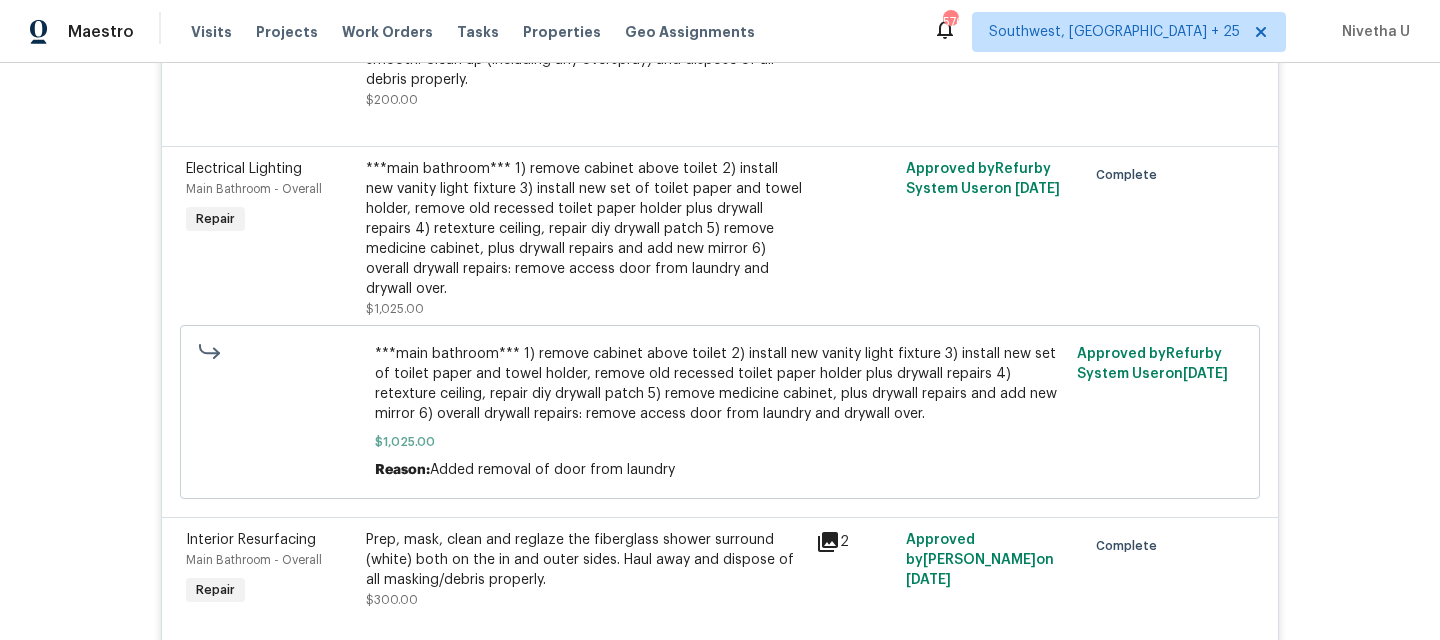 scroll, scrollTop: 8787, scrollLeft: 0, axis: vertical 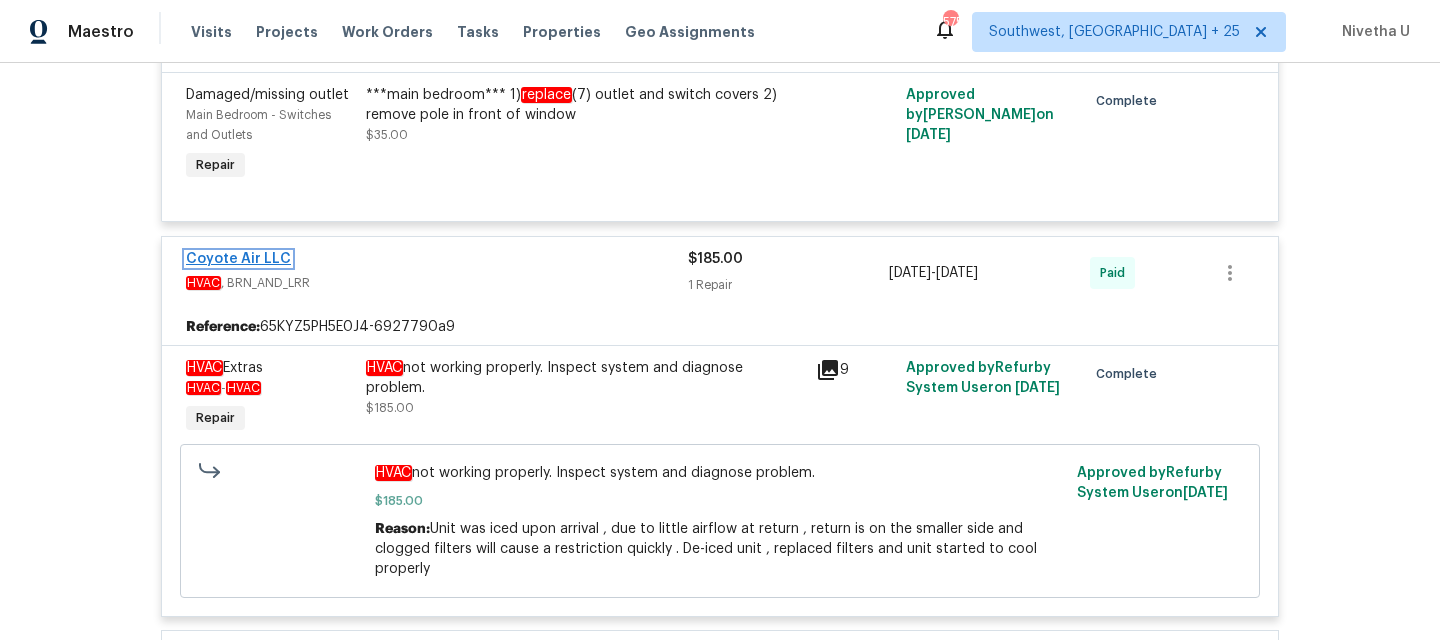 click on "Coyote Air LLC" at bounding box center [238, 259] 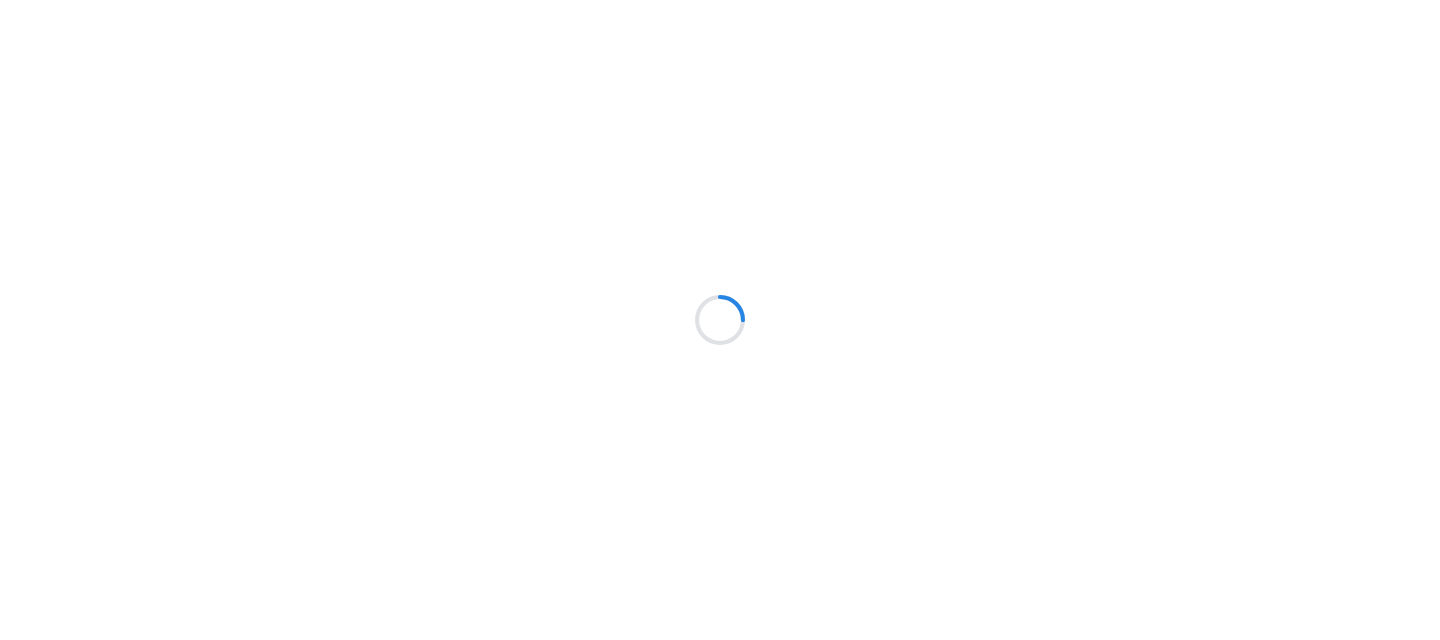 scroll, scrollTop: 0, scrollLeft: 0, axis: both 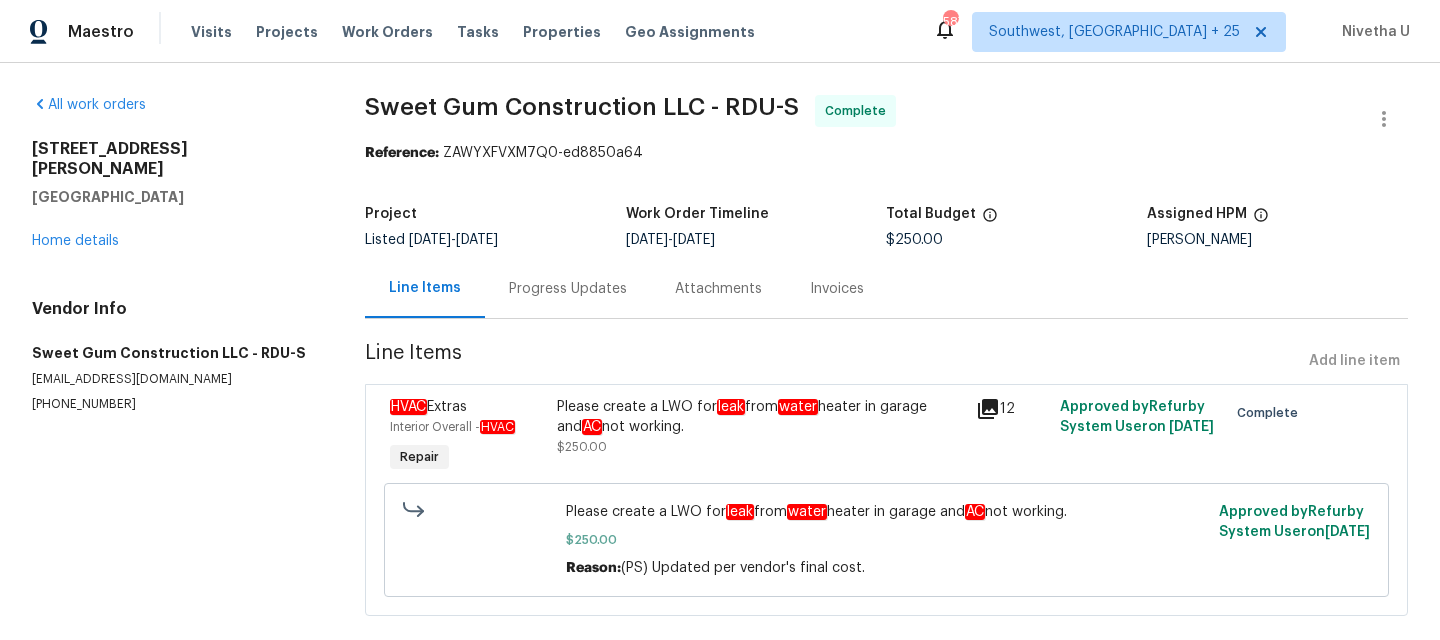 click on "Progress Updates" at bounding box center (568, 288) 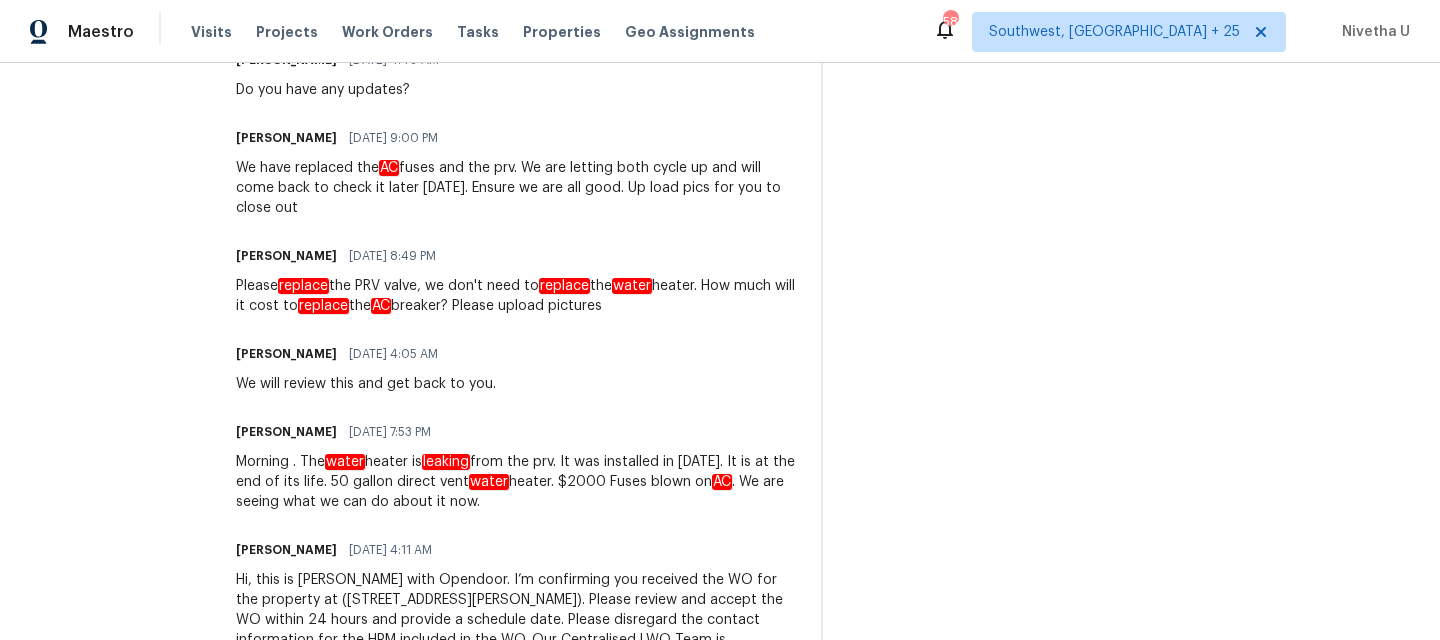 scroll, scrollTop: 969, scrollLeft: 0, axis: vertical 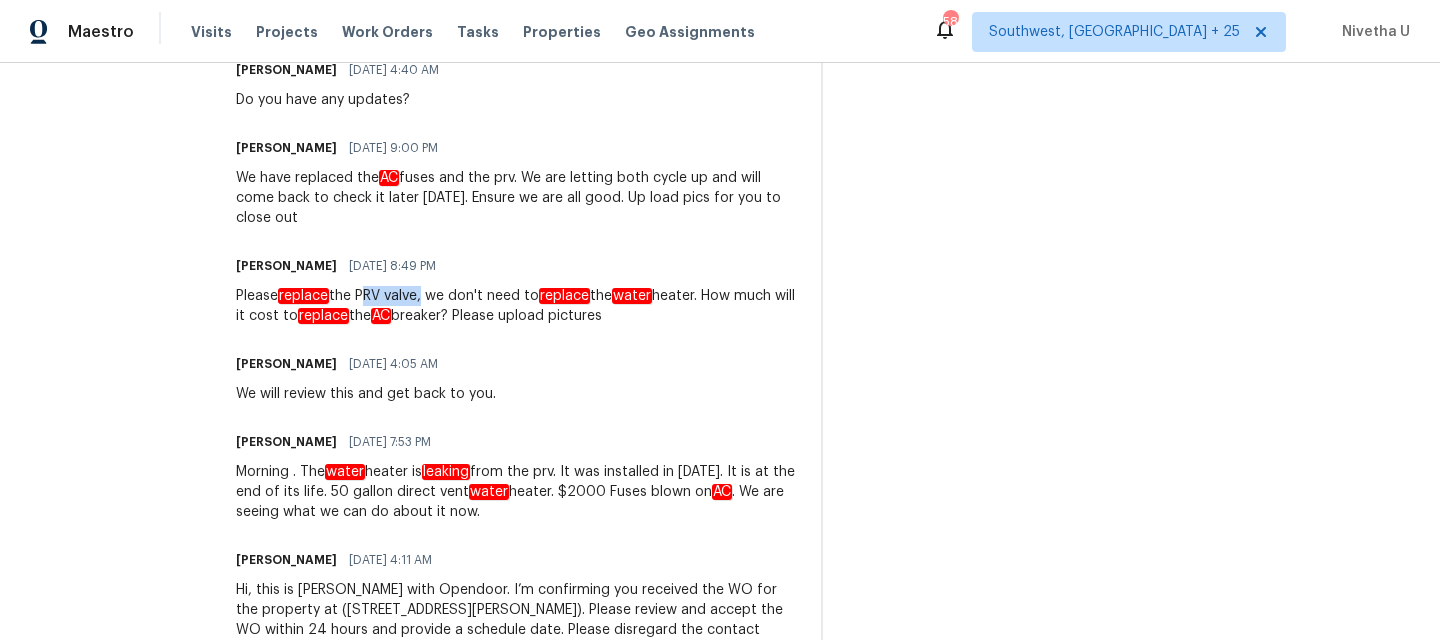 drag, startPoint x: 404, startPoint y: 296, endPoint x: 470, endPoint y: 299, distance: 66.068146 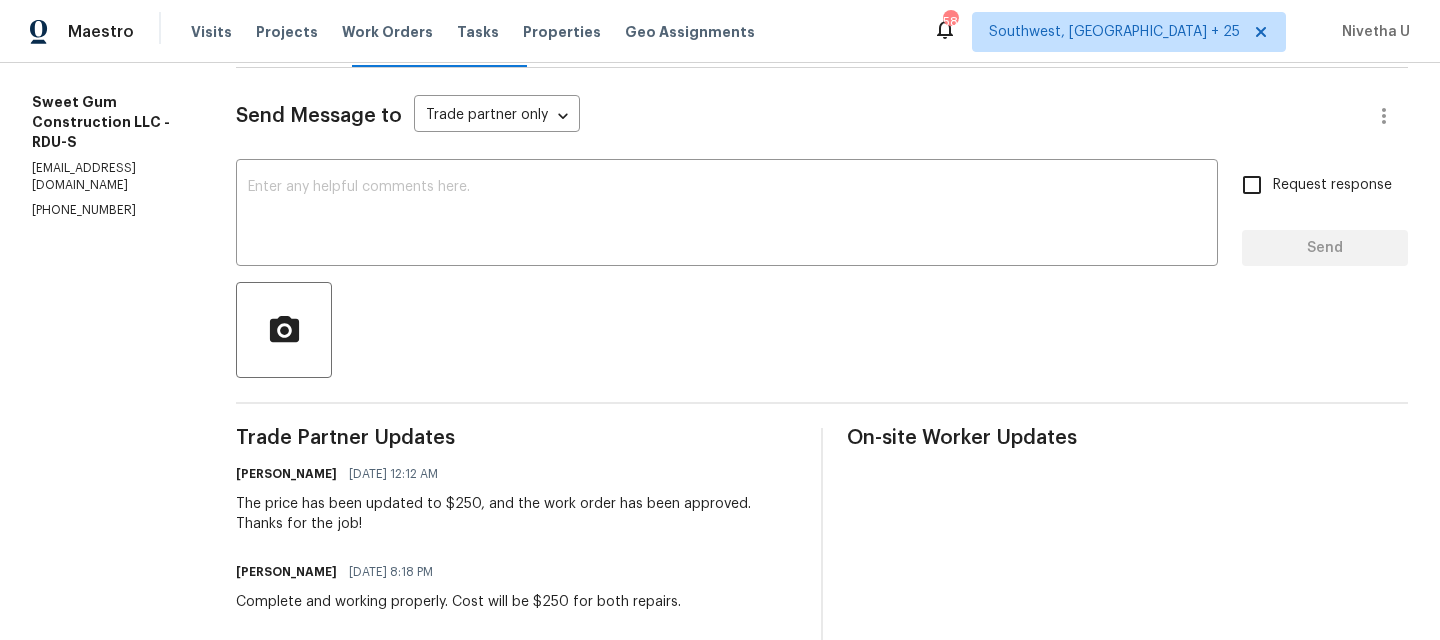 scroll, scrollTop: 0, scrollLeft: 0, axis: both 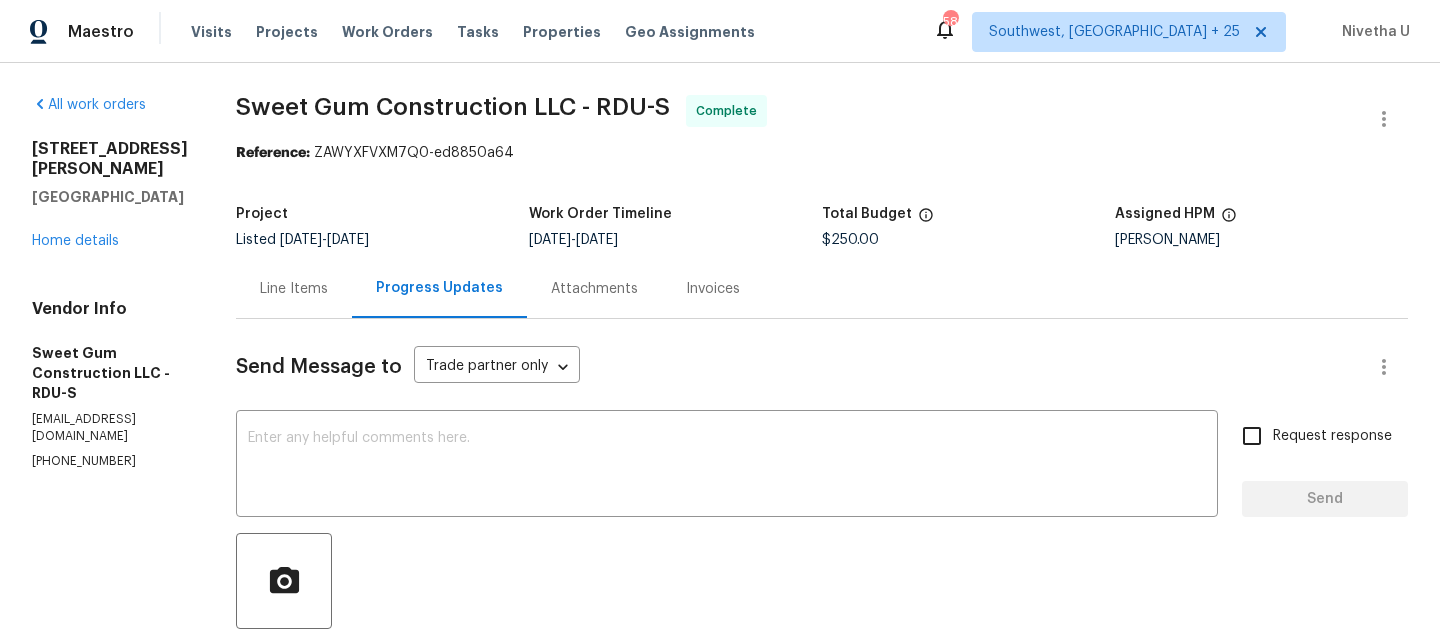 click on "Line Items" at bounding box center (294, 288) 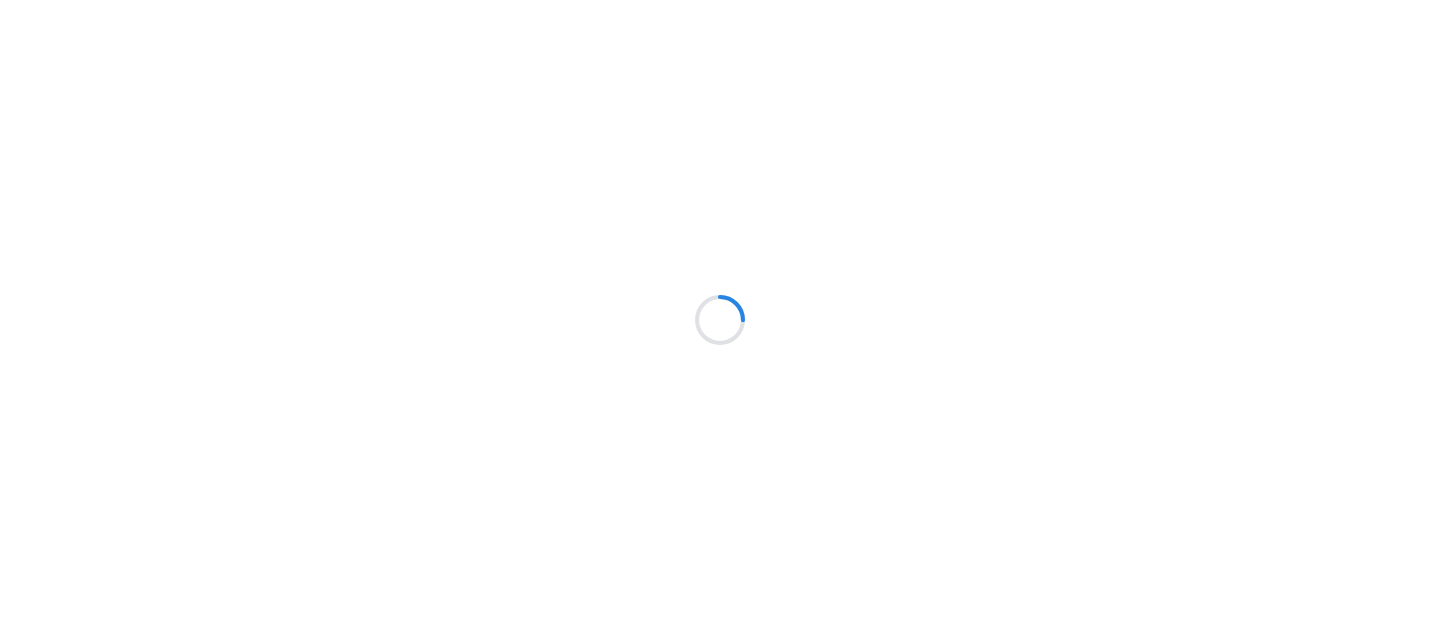 scroll, scrollTop: 0, scrollLeft: 0, axis: both 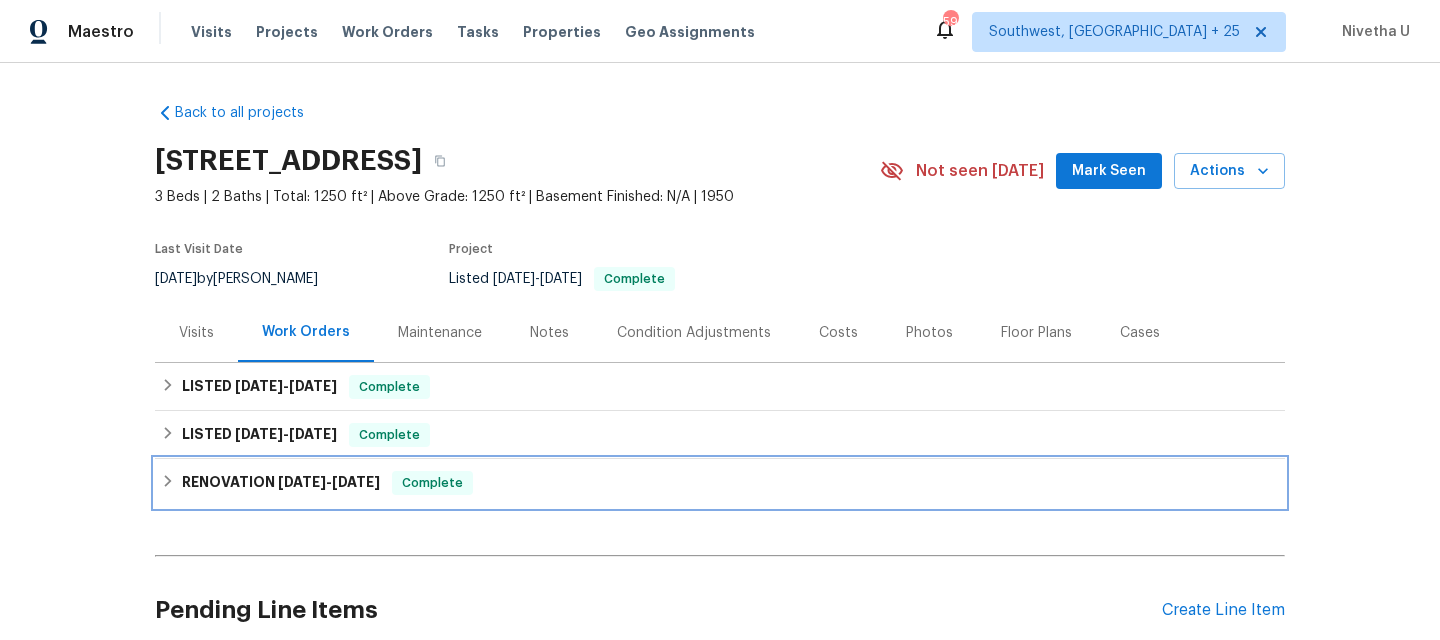 click on "RENOVATION   [DATE]  -  [DATE] Complete" at bounding box center (720, 483) 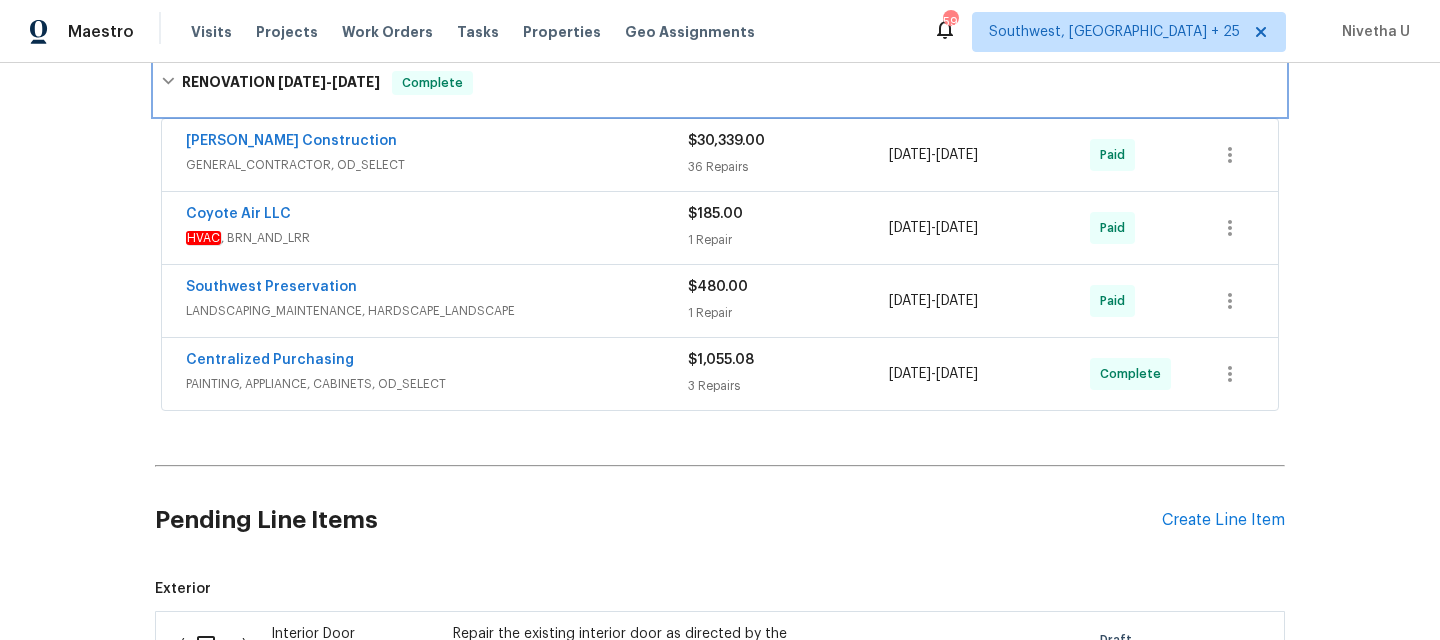 scroll, scrollTop: 401, scrollLeft: 0, axis: vertical 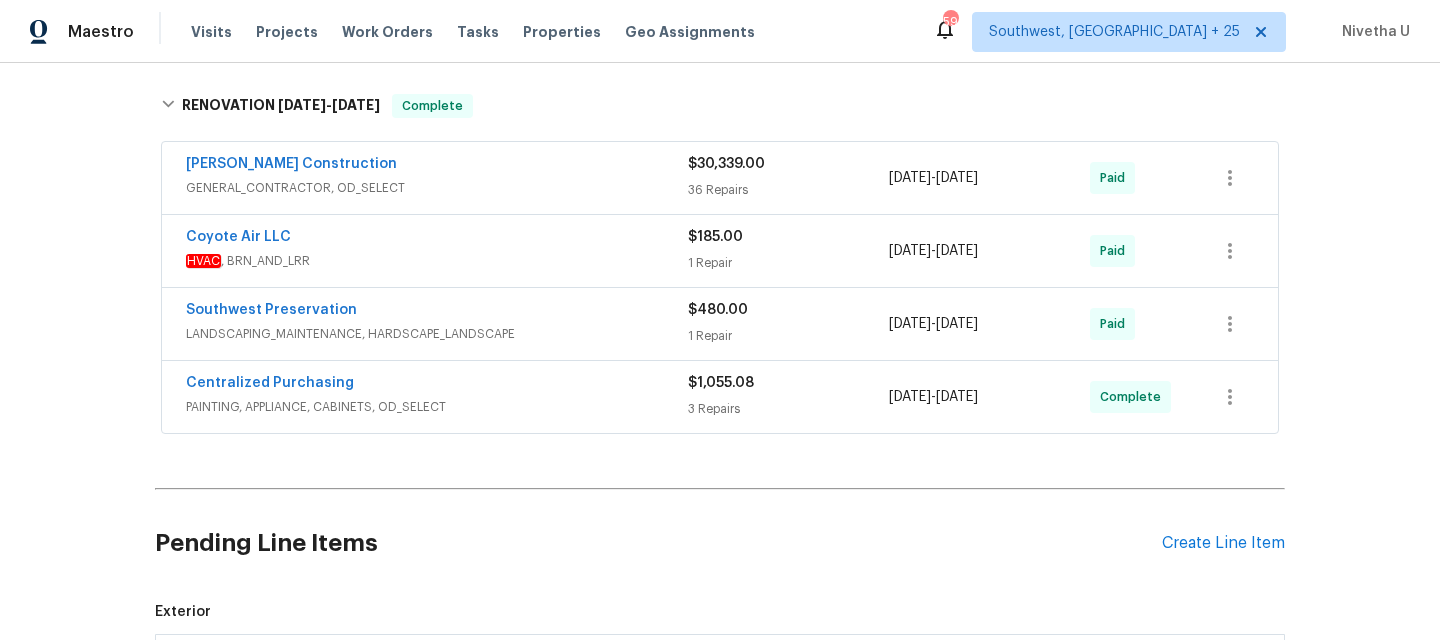 click on "HVAC , BRN_AND_LRR" at bounding box center (437, 261) 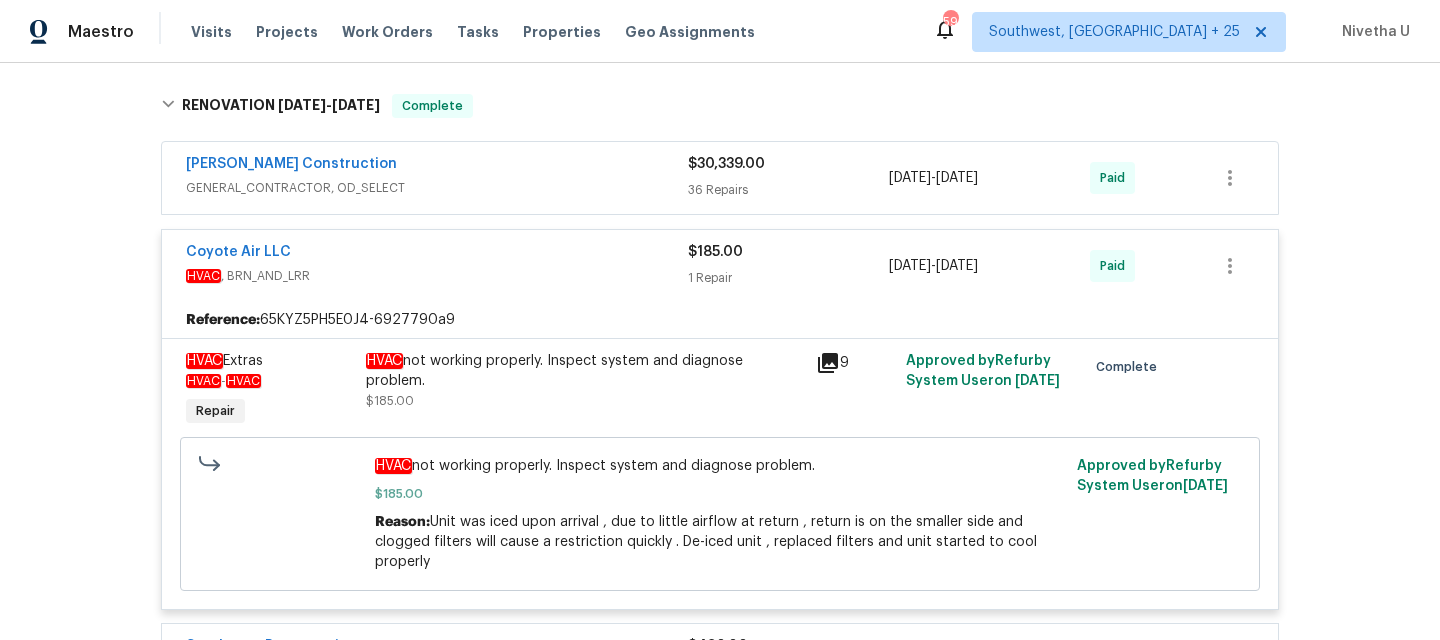 click on "Coyote Air LLC" at bounding box center (437, 254) 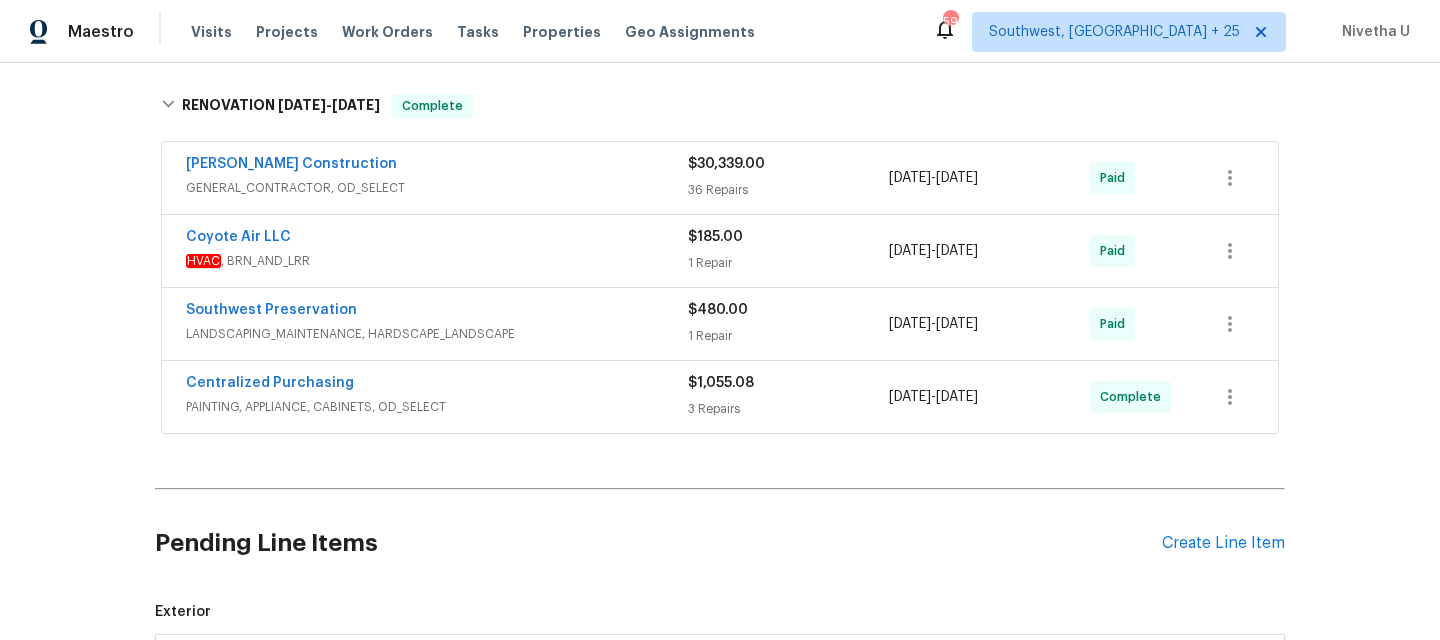 click on "[PERSON_NAME] Construction" at bounding box center [437, 166] 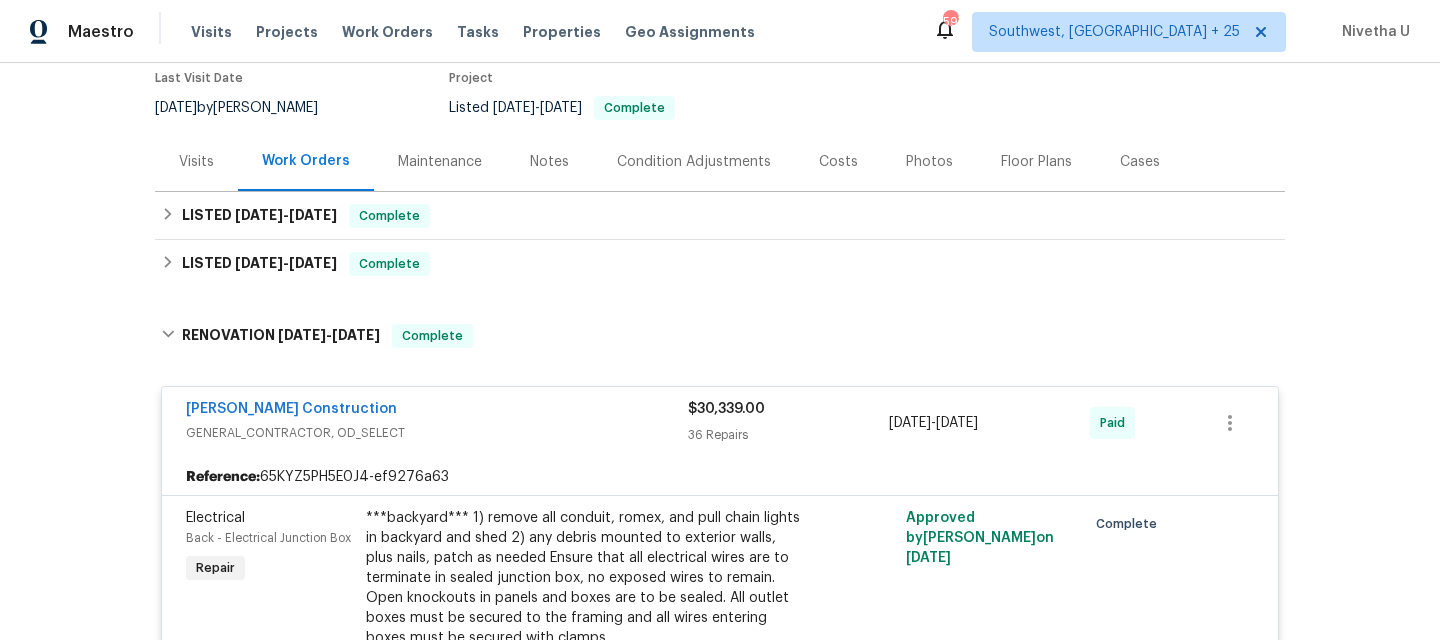 scroll, scrollTop: 168, scrollLeft: 0, axis: vertical 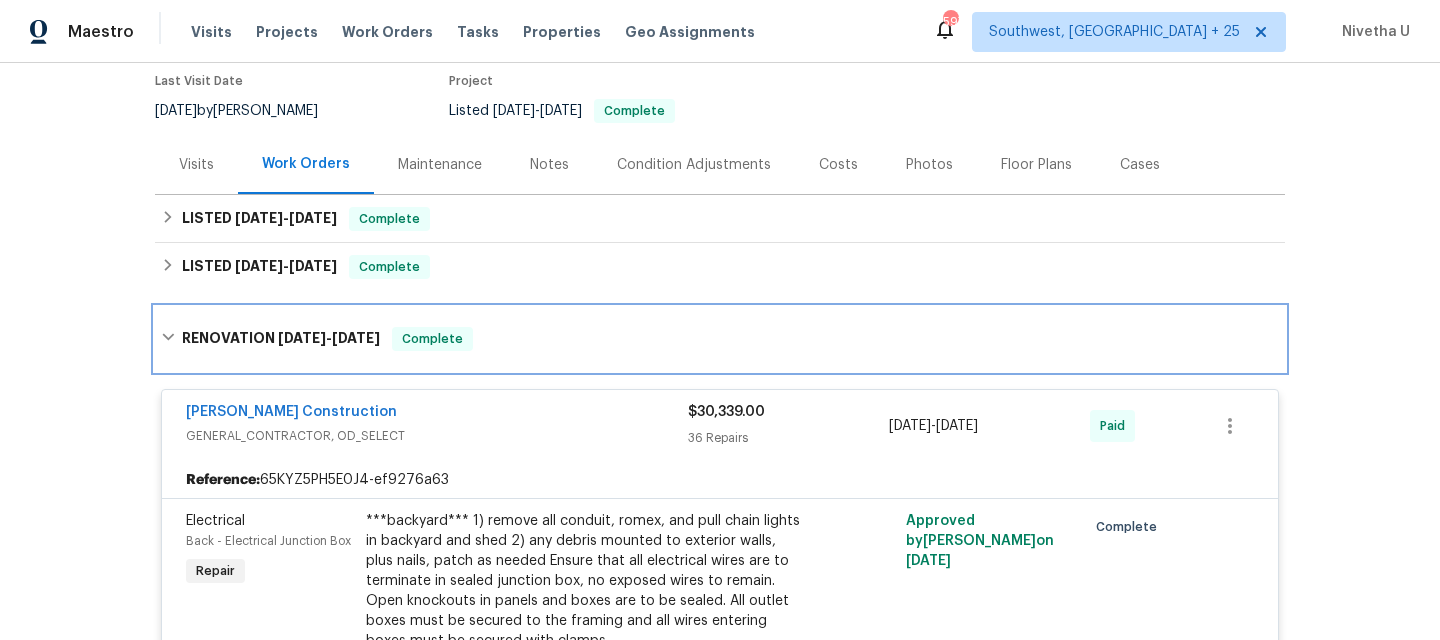 drag, startPoint x: 515, startPoint y: 350, endPoint x: 161, endPoint y: 495, distance: 382.5454 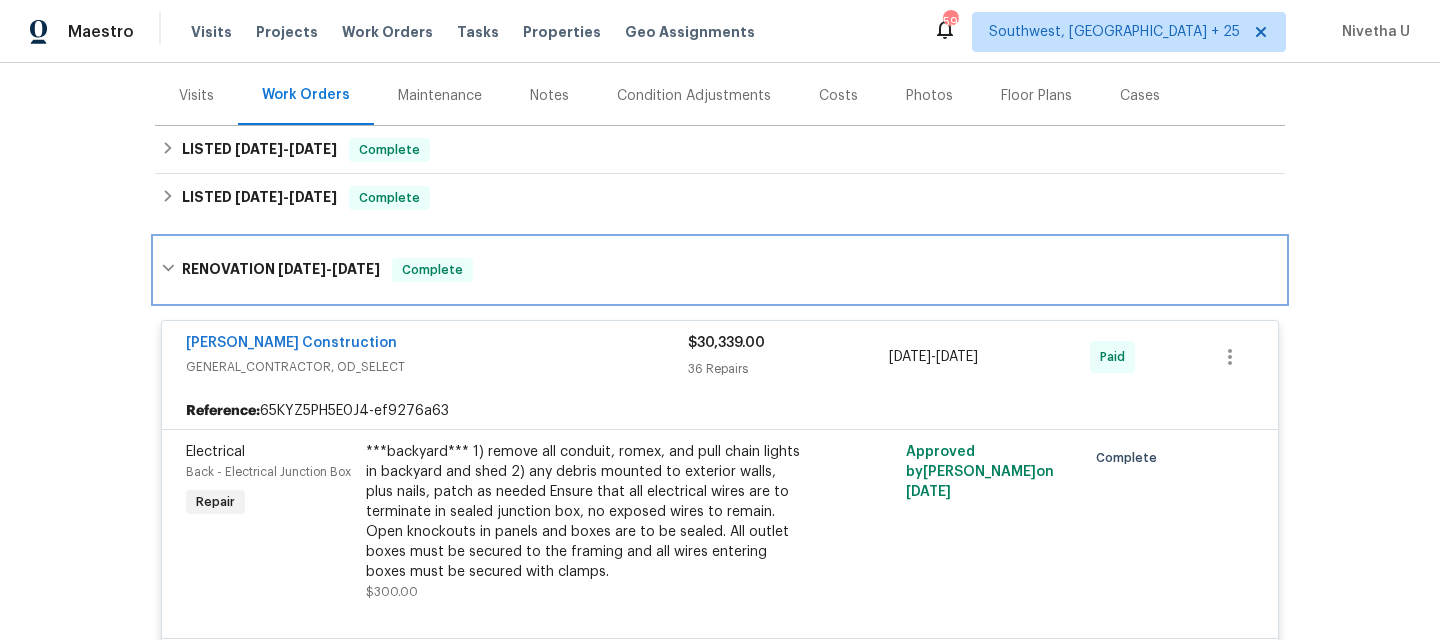 scroll, scrollTop: 224, scrollLeft: 0, axis: vertical 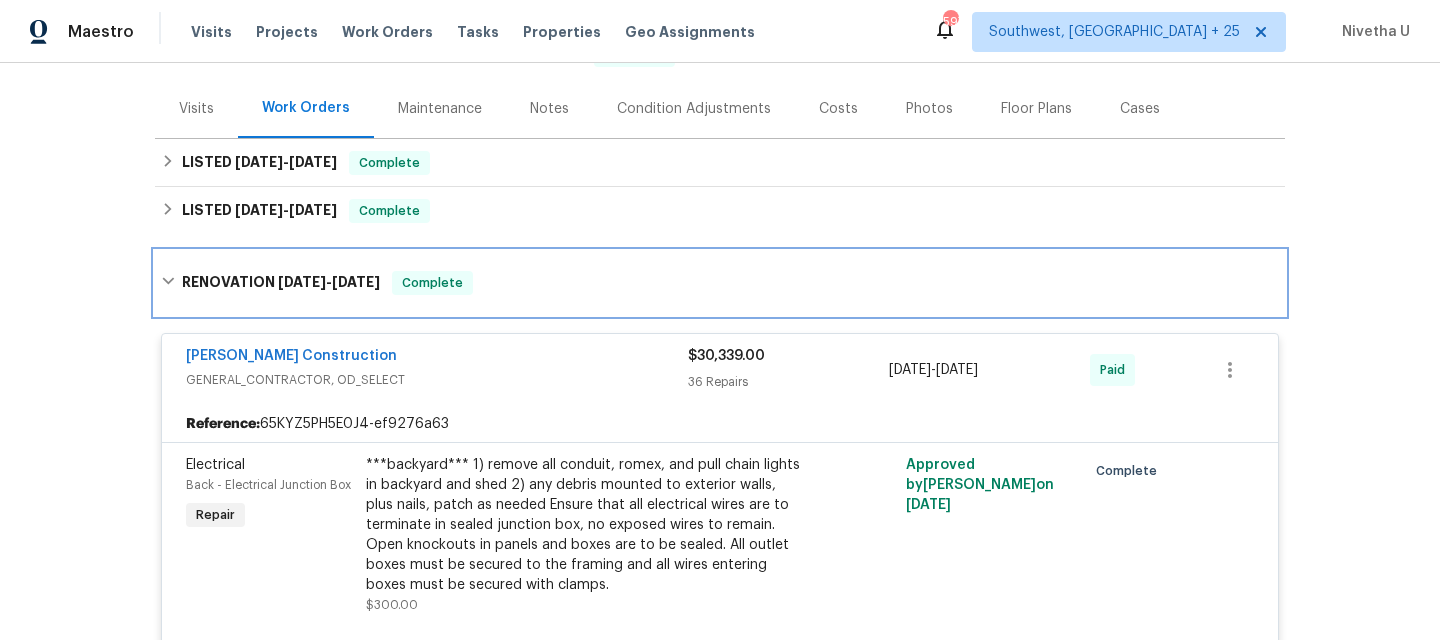 click on "RENOVATION   [DATE]  -  [DATE] Complete" at bounding box center [720, 283] 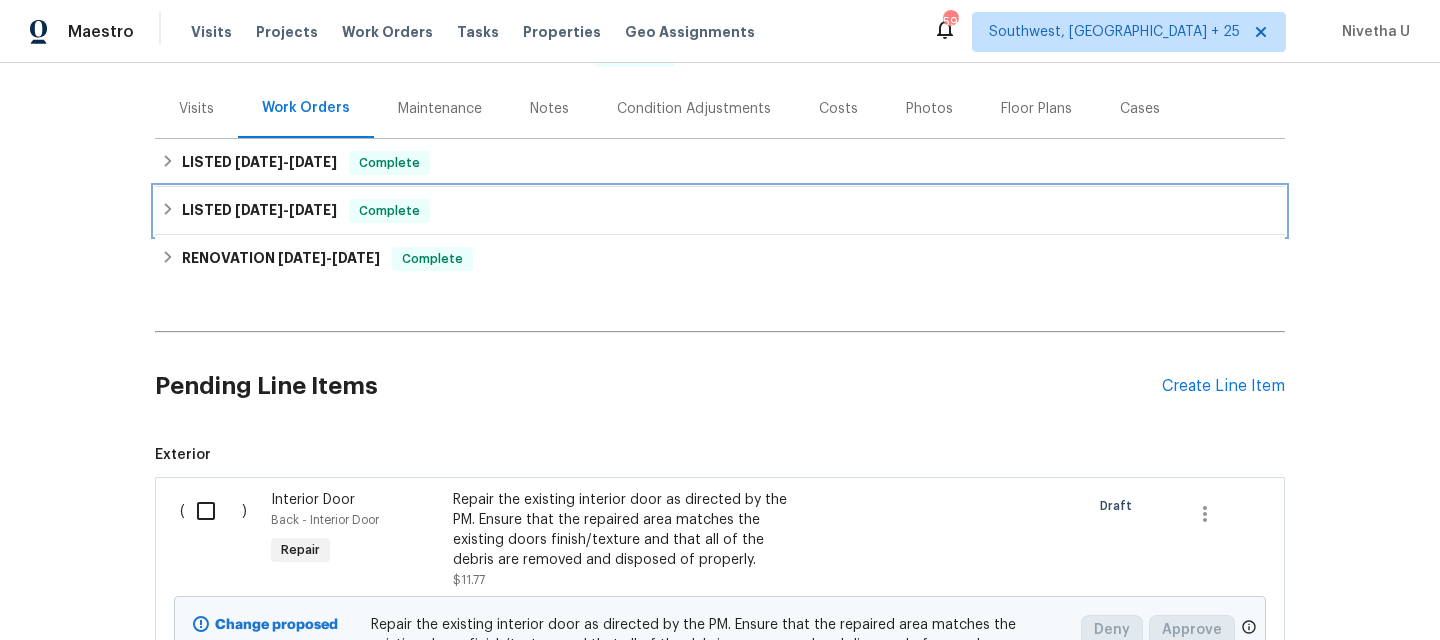 click on "LISTED   [DATE]  -  [DATE] Complete" at bounding box center (720, 211) 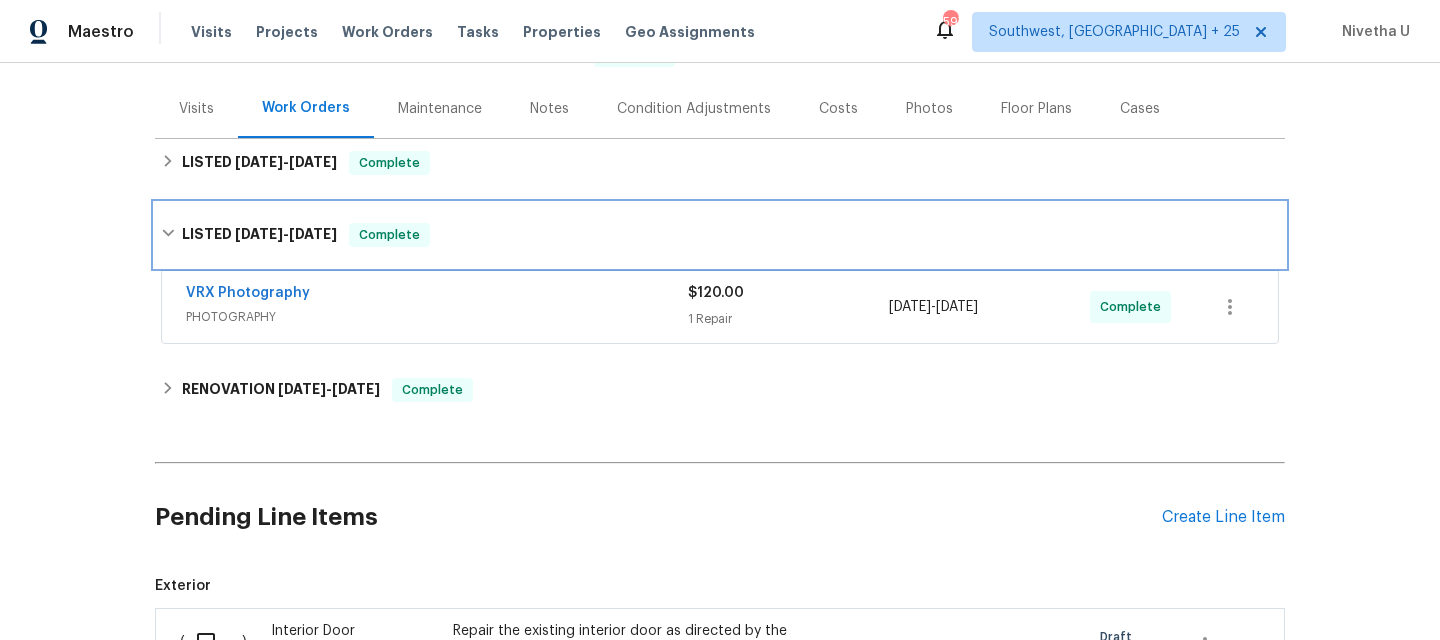 click on "LISTED   [DATE]  -  [DATE] Complete" at bounding box center [720, 235] 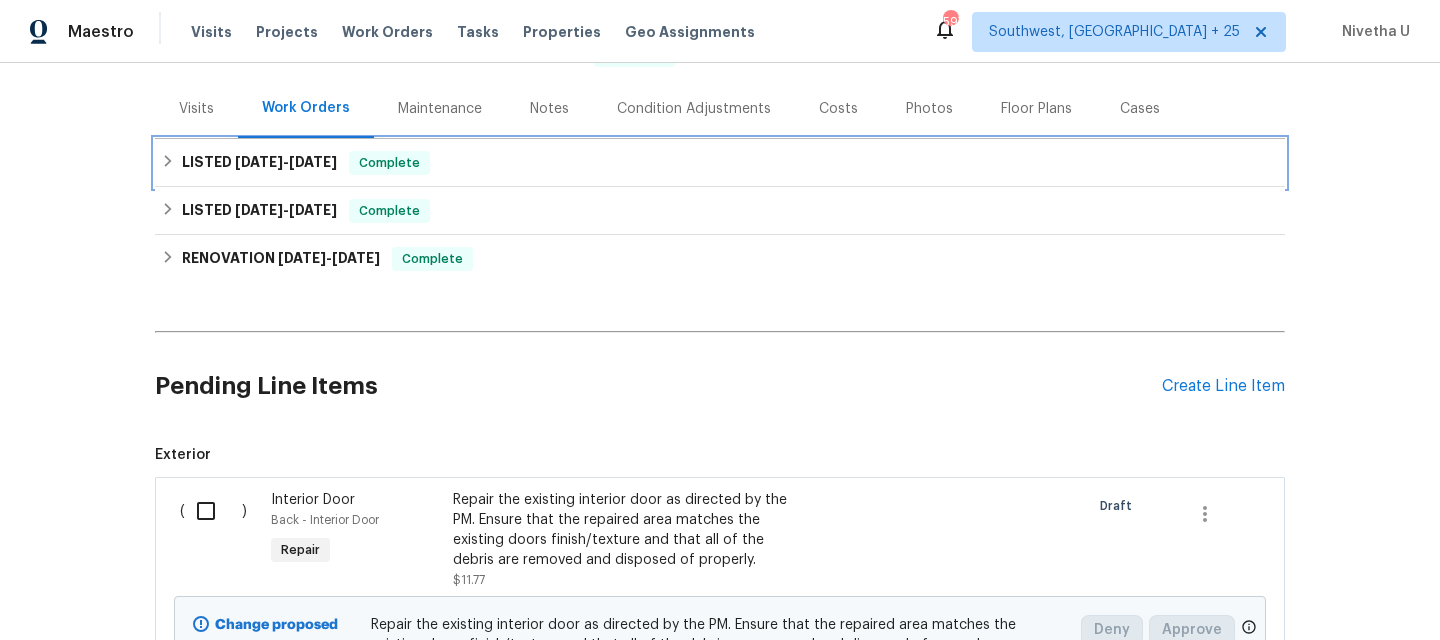 click on "LISTED   [DATE]  -  [DATE] Complete" at bounding box center [720, 163] 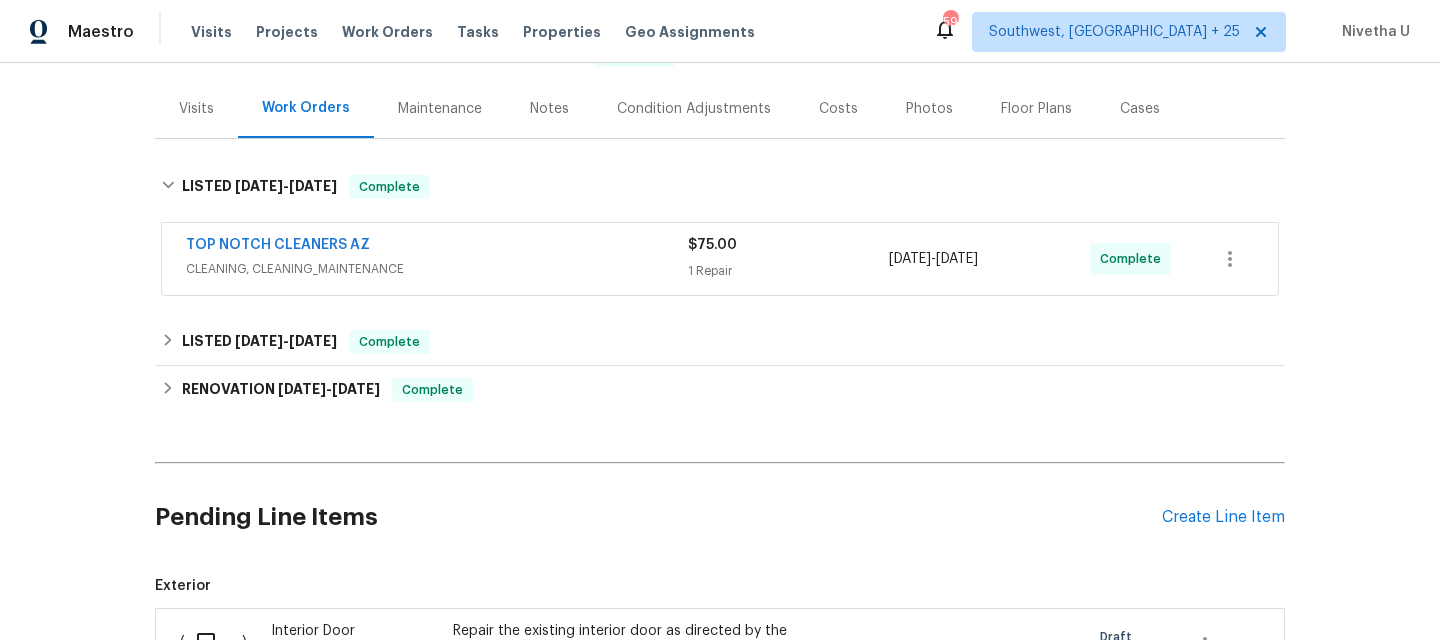 click on "CLEANING, CLEANING_MAINTENANCE" at bounding box center (437, 269) 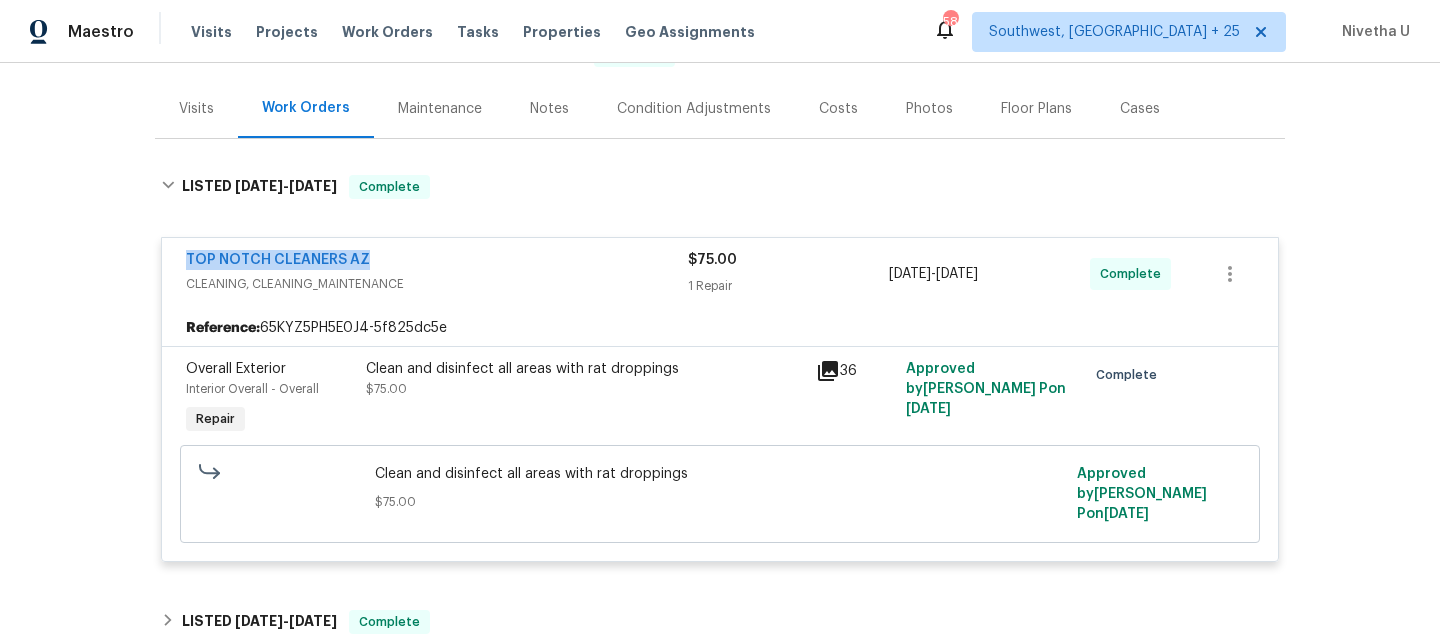click on "TOP NOTCH CLEANERS AZ" at bounding box center [437, 262] 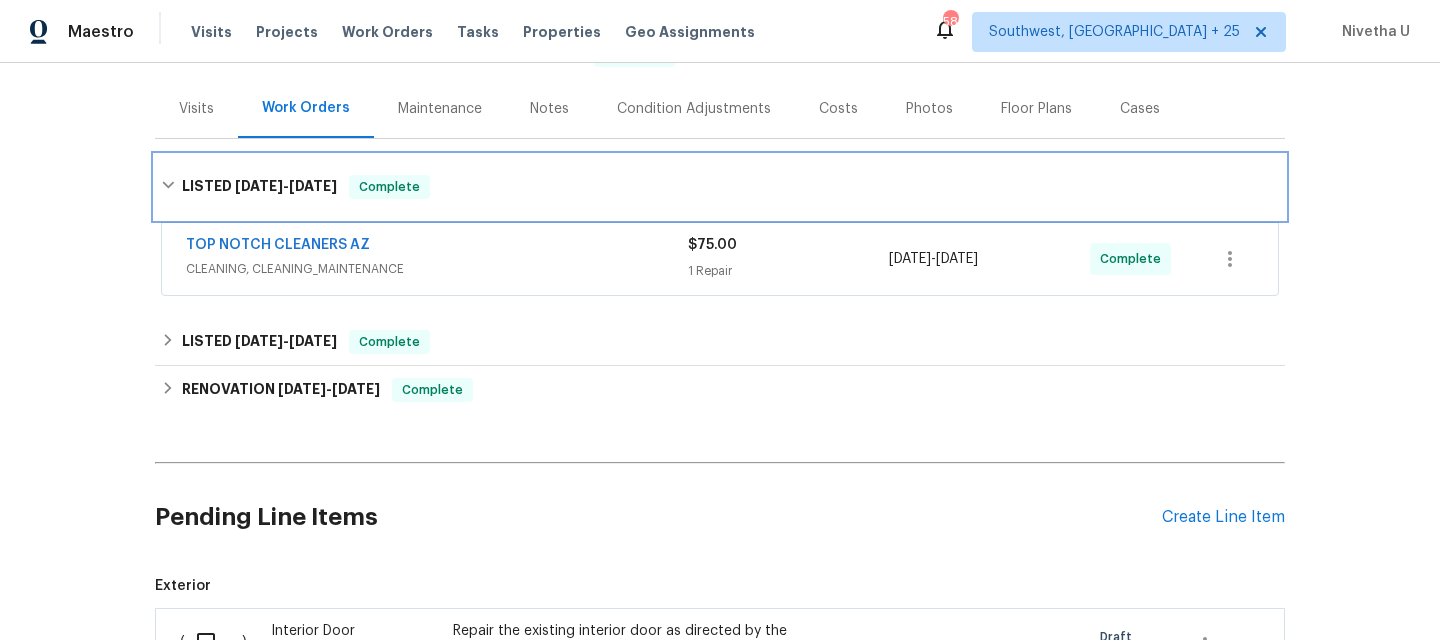 click on "LISTED   [DATE]  -  [DATE] Complete" at bounding box center [720, 187] 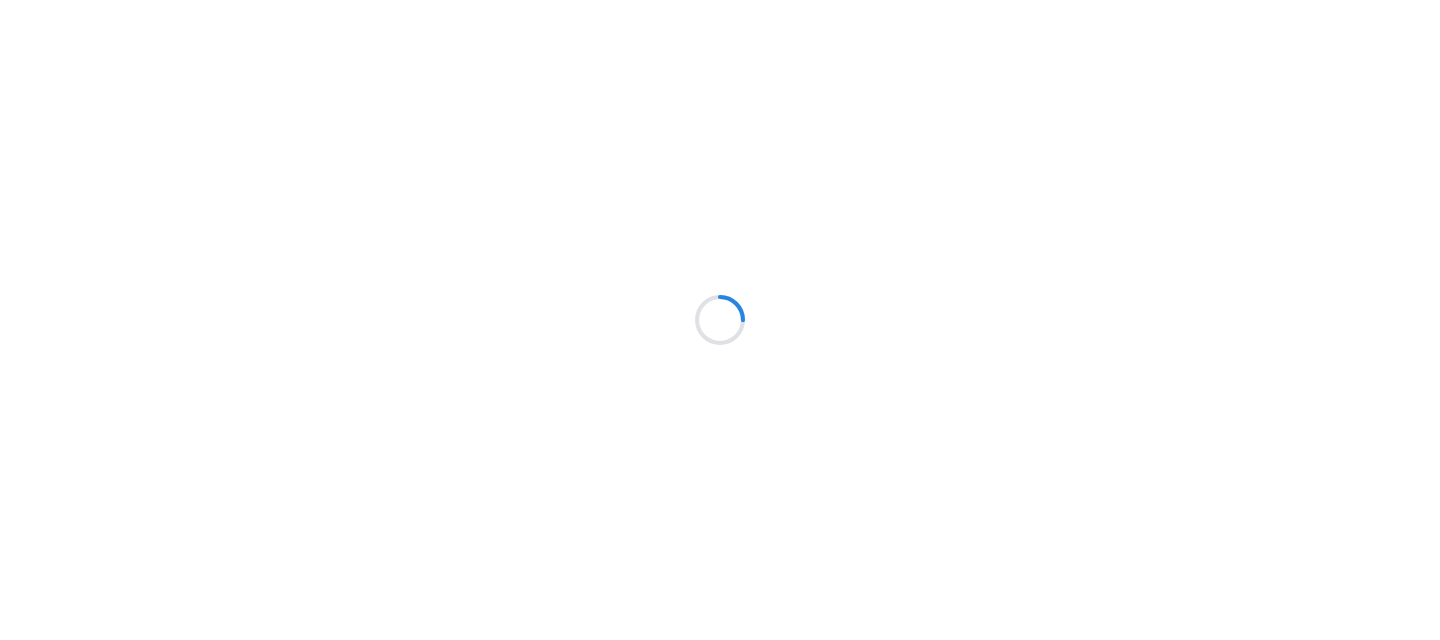 scroll, scrollTop: 0, scrollLeft: 0, axis: both 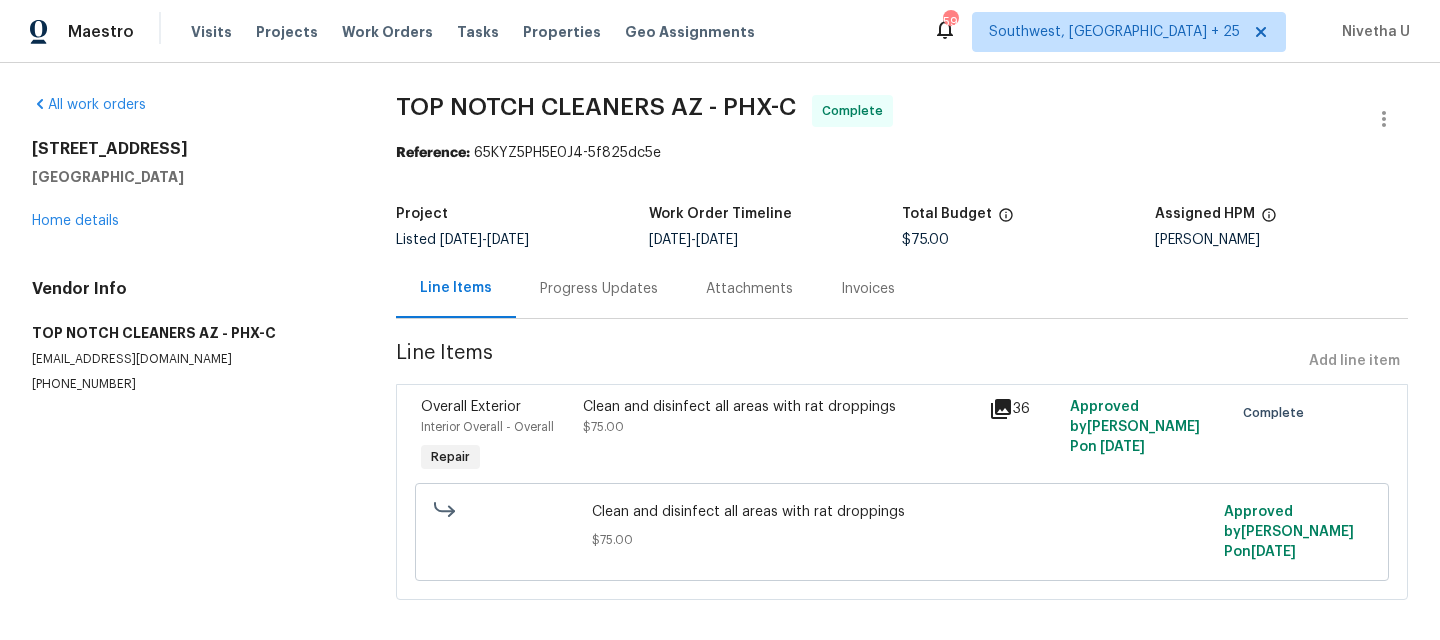 click on "Progress Updates" at bounding box center [599, 289] 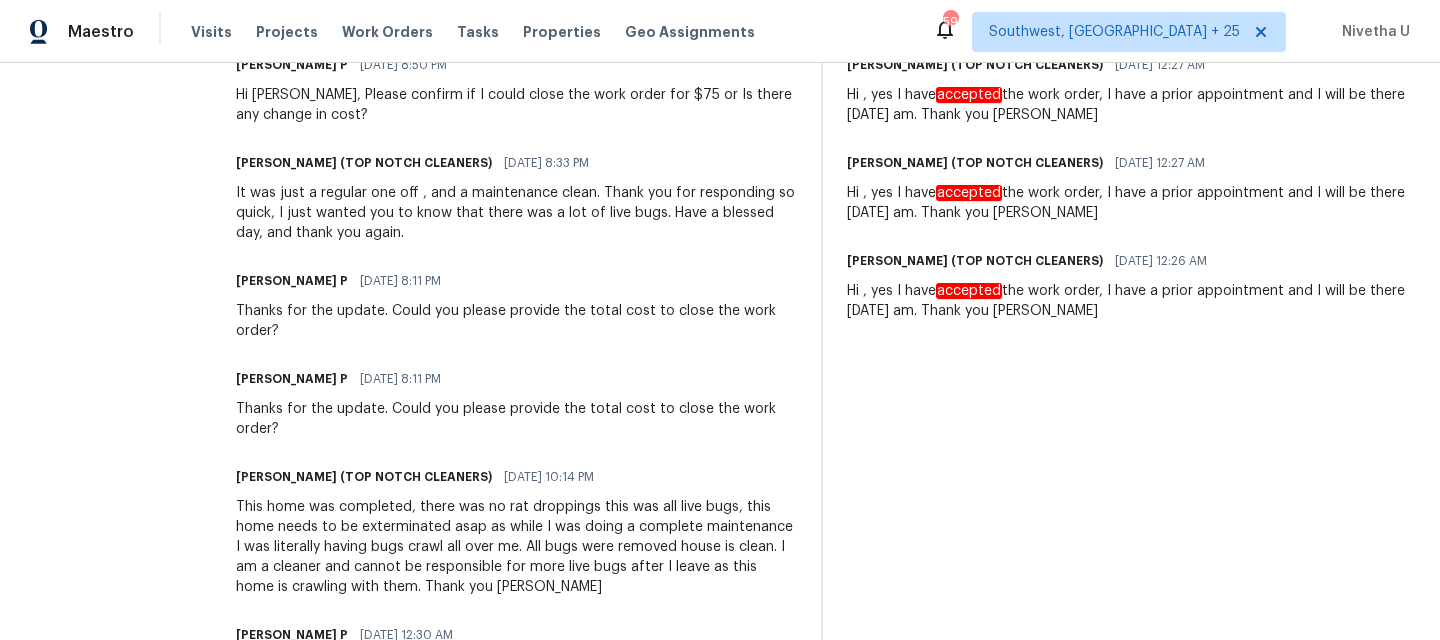 scroll, scrollTop: 728, scrollLeft: 0, axis: vertical 